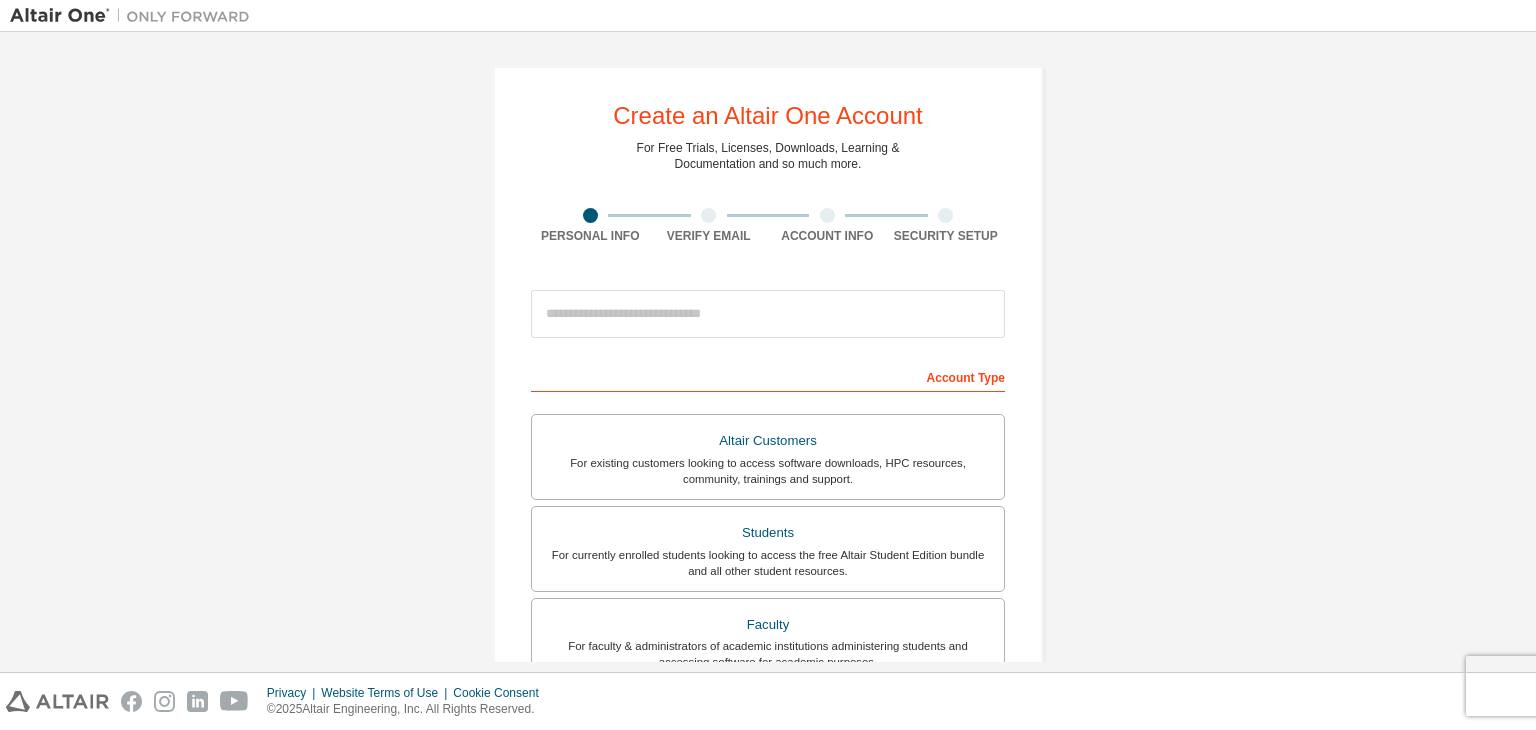scroll, scrollTop: 0, scrollLeft: 0, axis: both 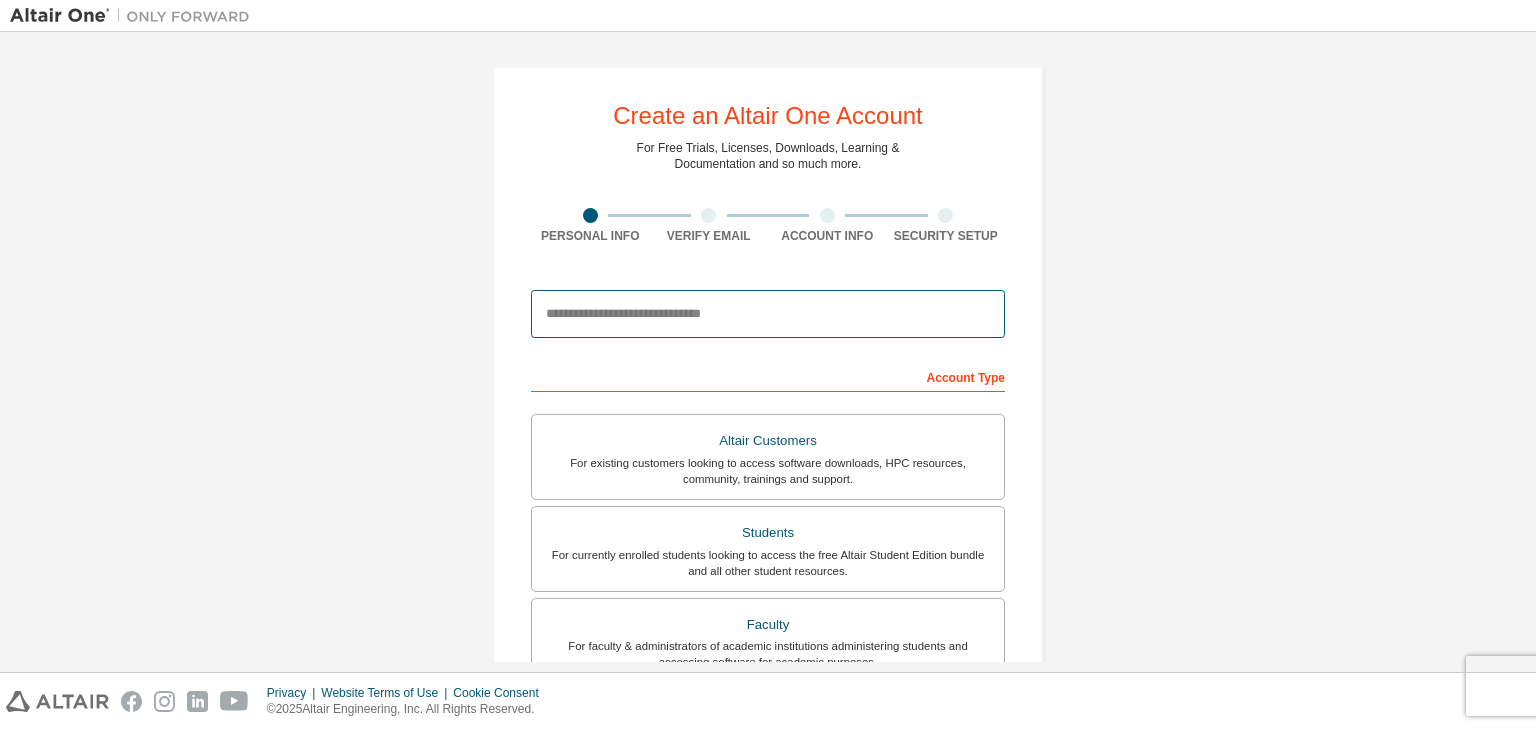 click at bounding box center (768, 314) 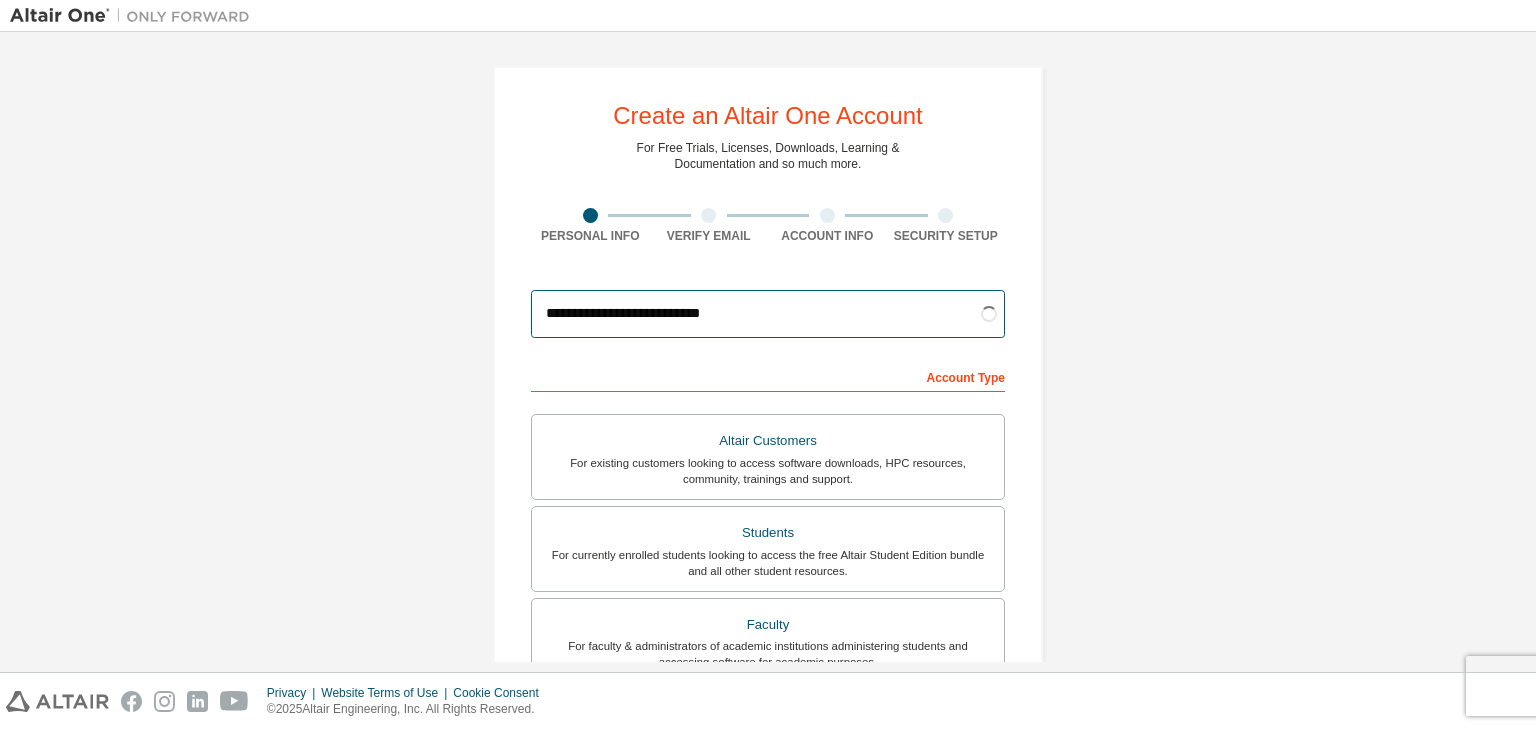 click on "Your Profile [NAME] [NAME] Job Title Please provide [STATE] to help us route sales and support resources to you more efficiently. I accept the    End-User License Agreement I would like to receive marketing emails from Altair Next" at bounding box center (768, 672) 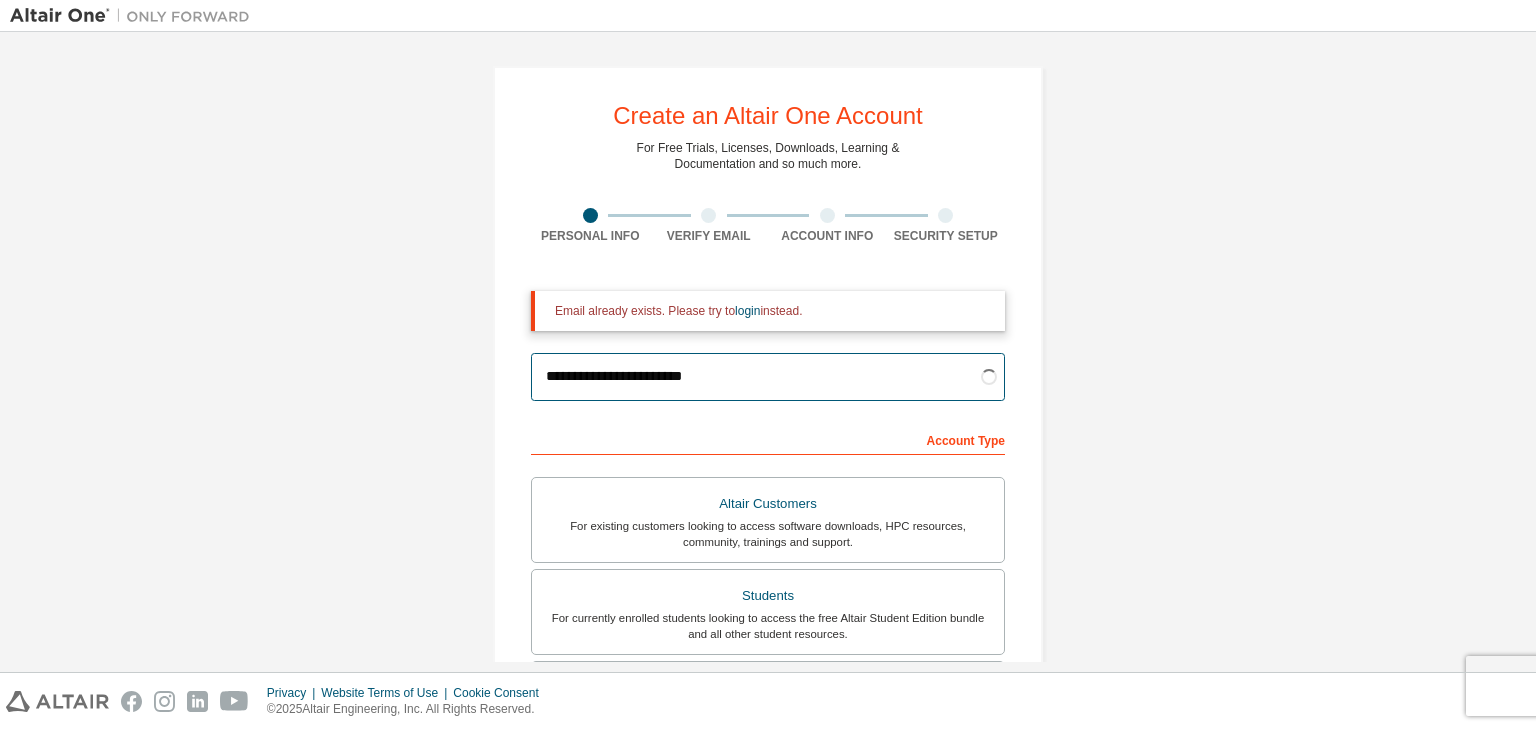 click on "**********" at bounding box center [768, 377] 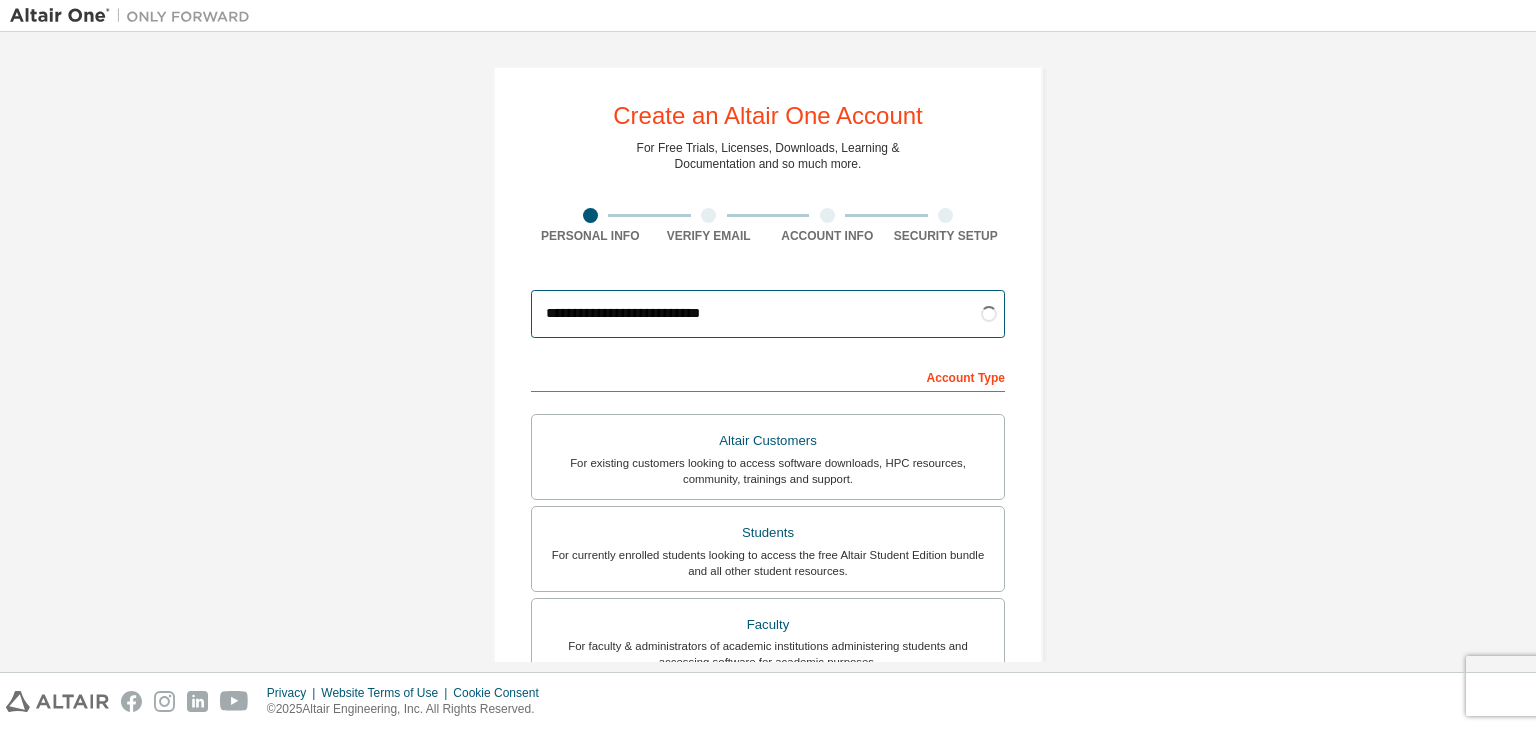 type on "**********" 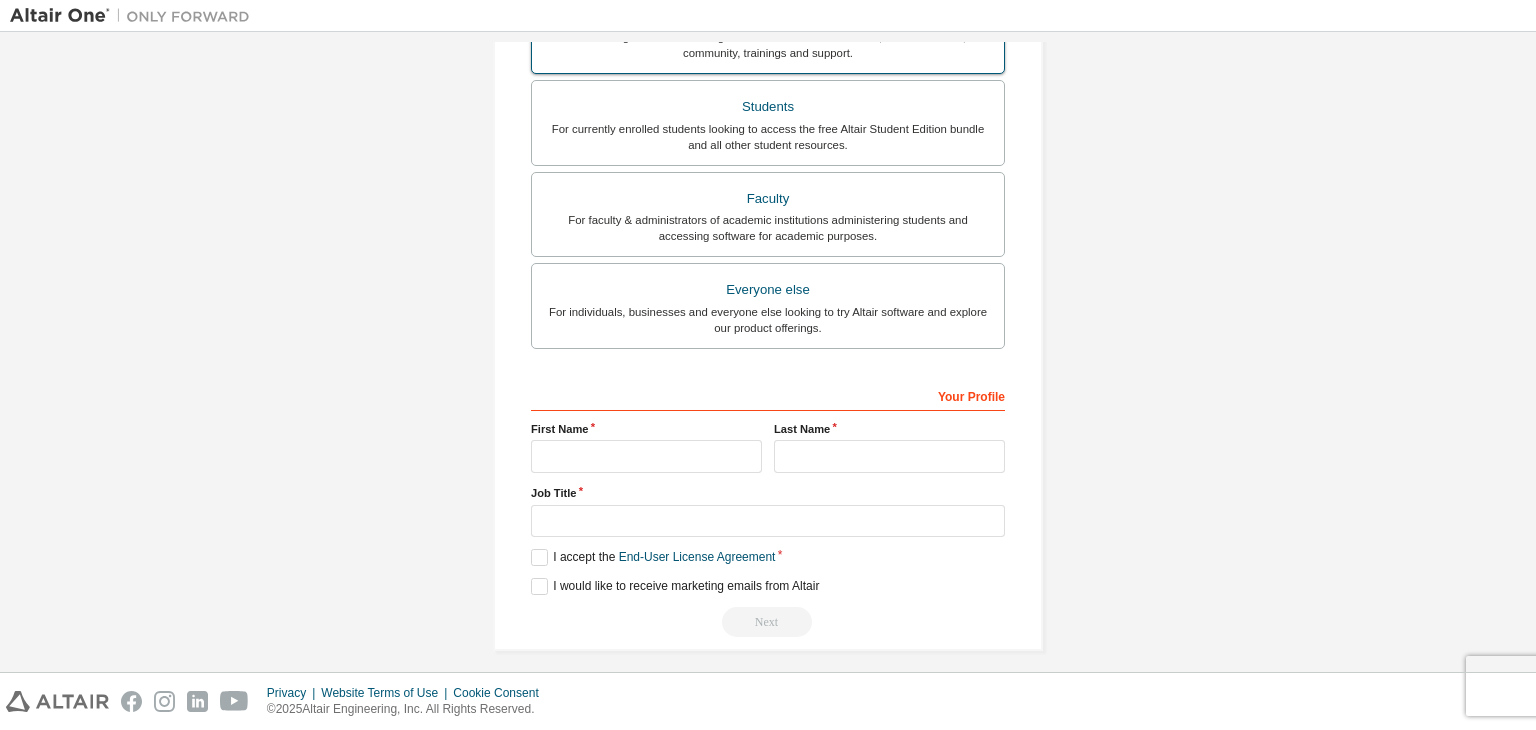 scroll, scrollTop: 428, scrollLeft: 0, axis: vertical 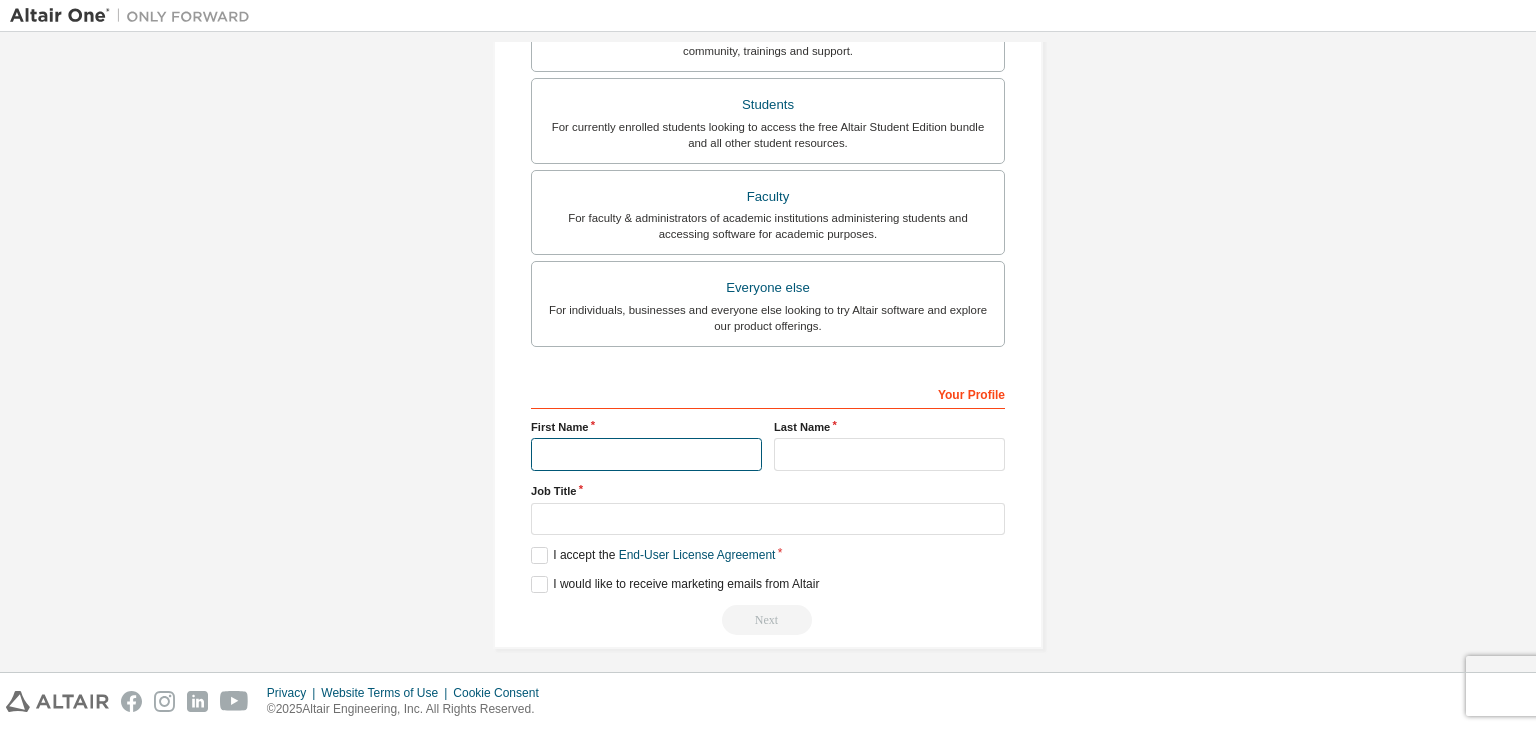 click at bounding box center [646, 454] 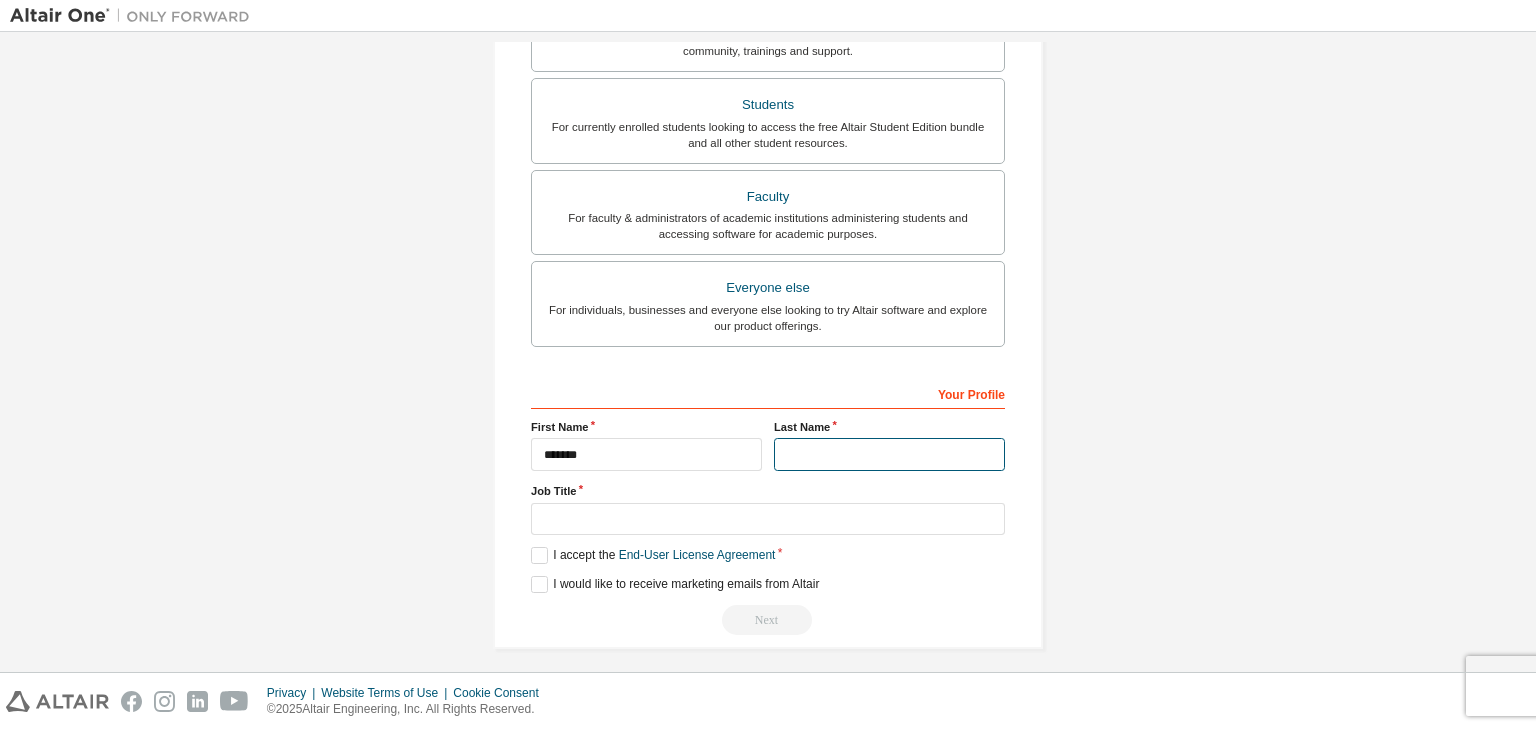 click at bounding box center [889, 454] 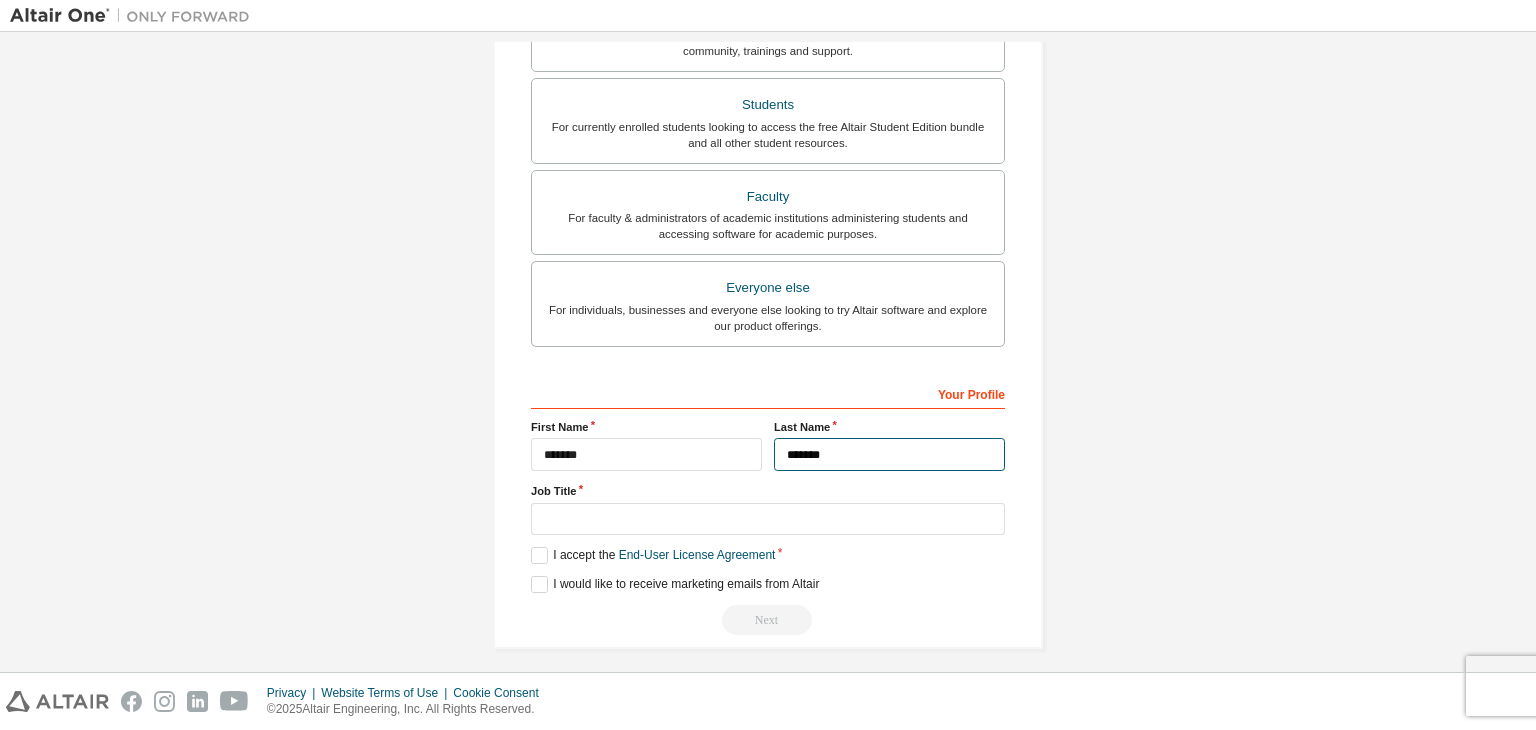 type on "*******" 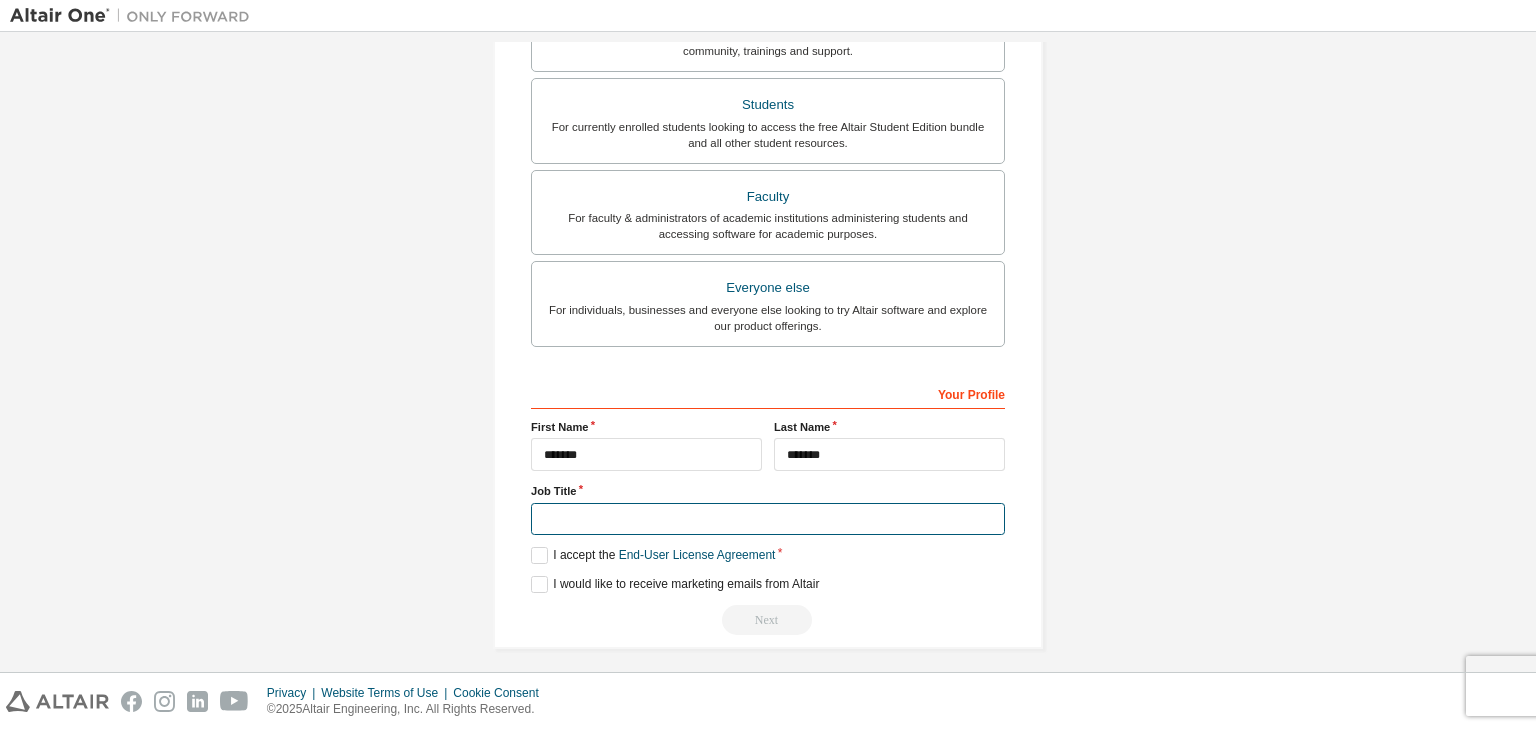 click at bounding box center [768, 519] 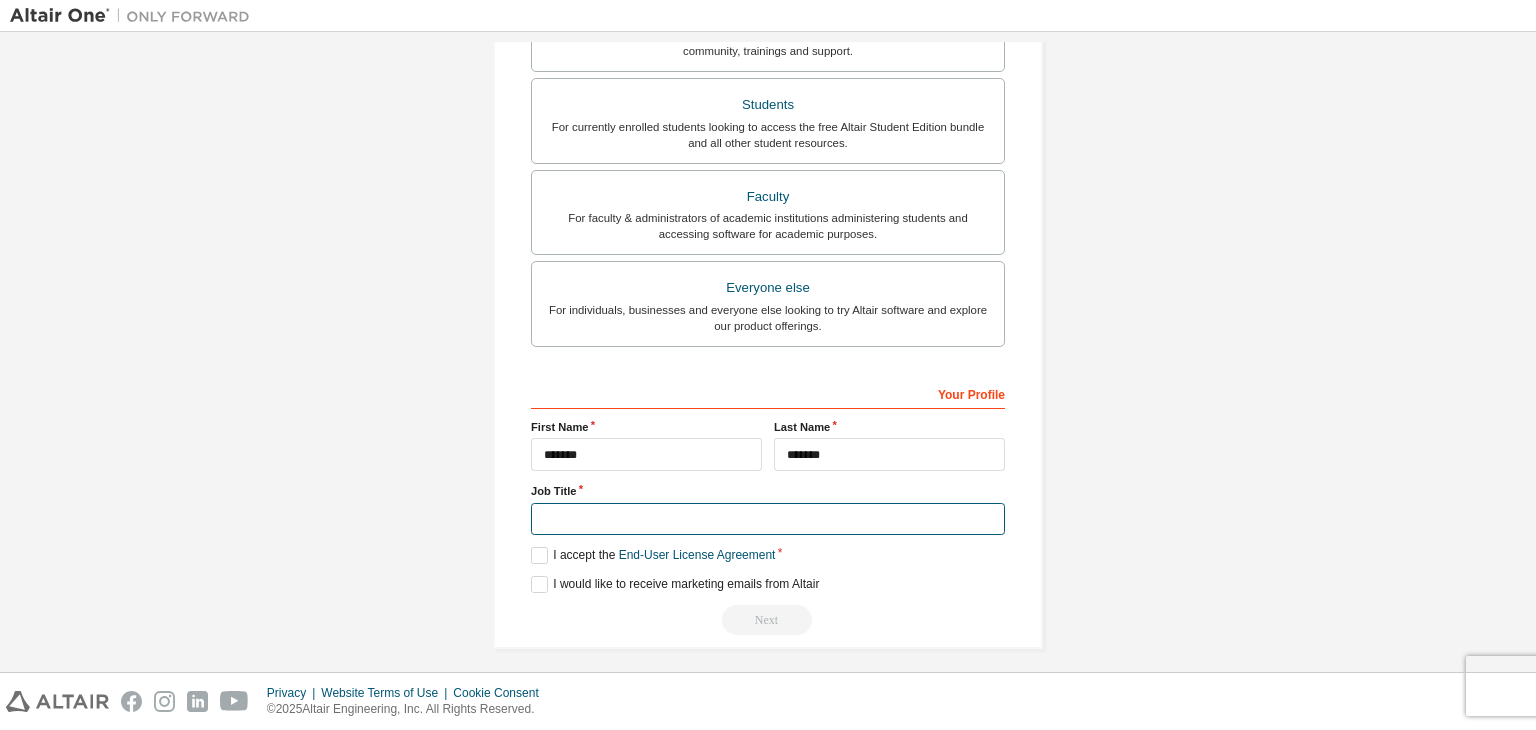 type on "*******" 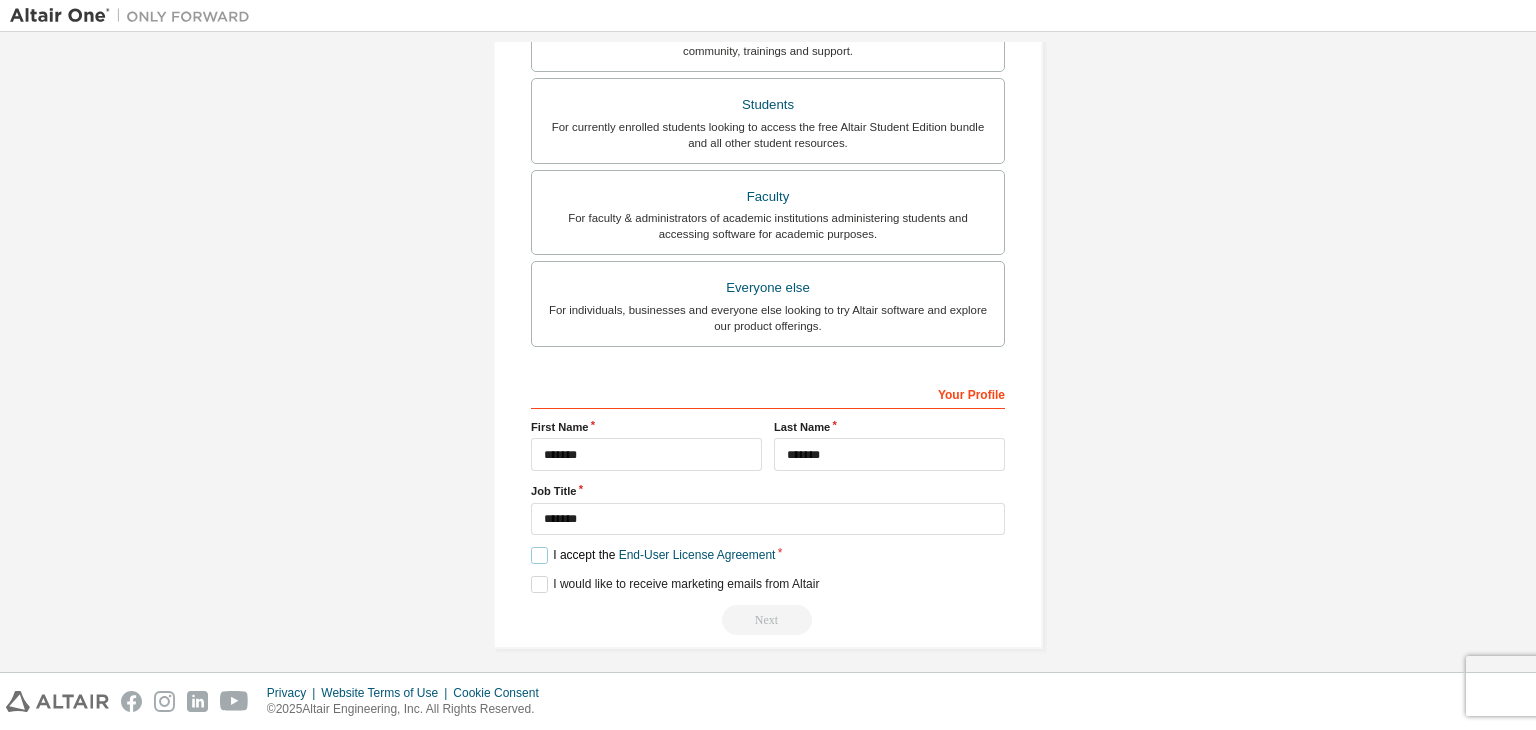 click on "I accept the    End-User License Agreement" at bounding box center [653, 555] 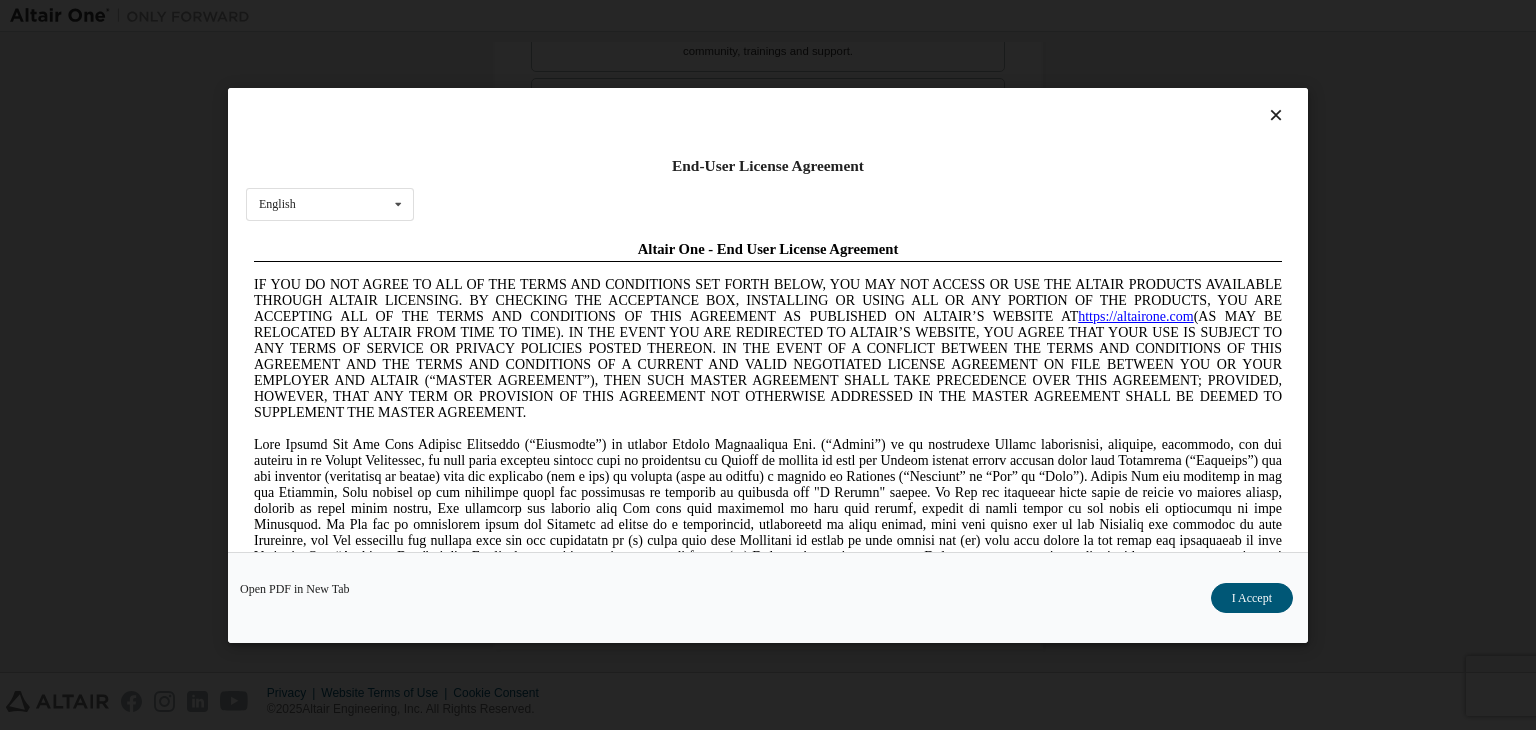 scroll, scrollTop: 0, scrollLeft: 0, axis: both 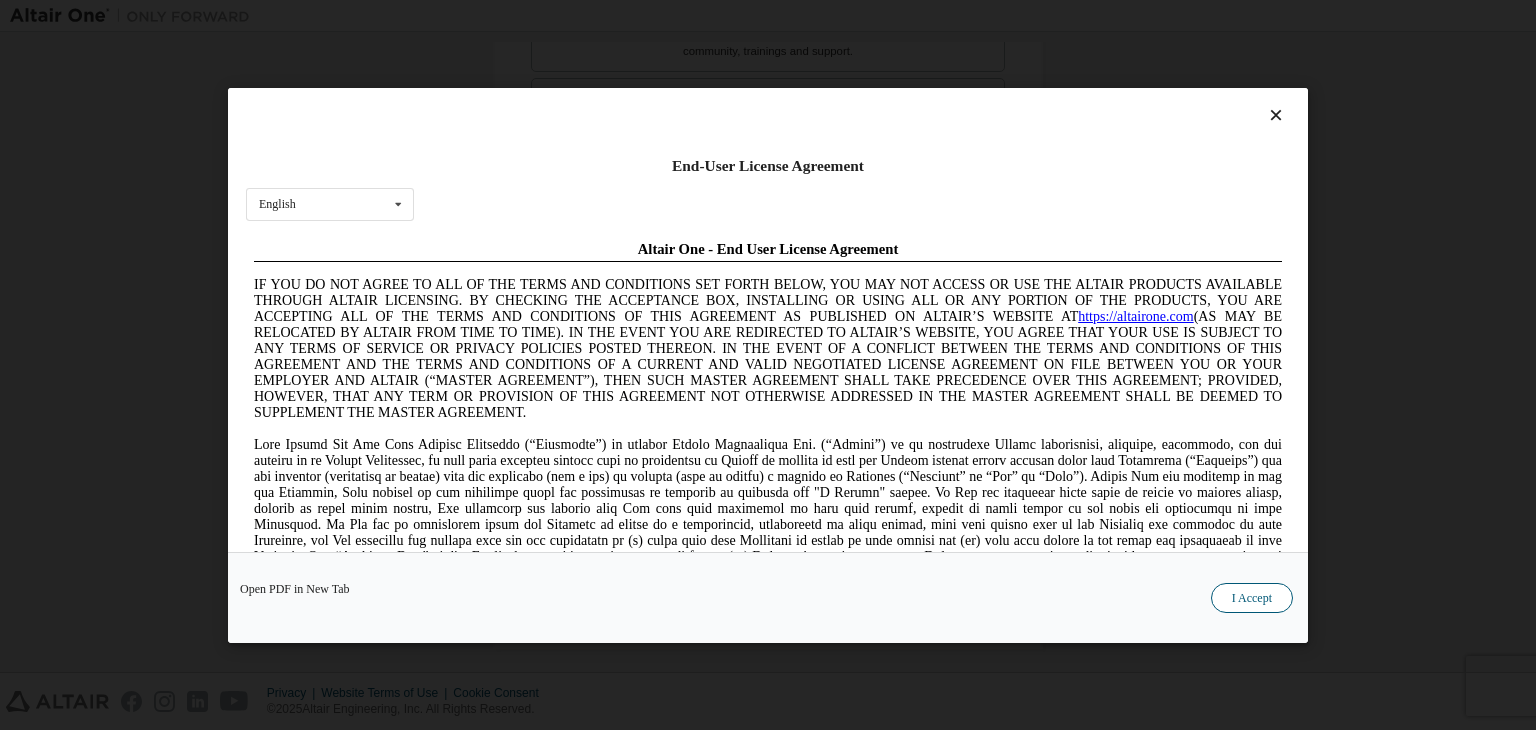 click on "I Accept" at bounding box center (1252, 598) 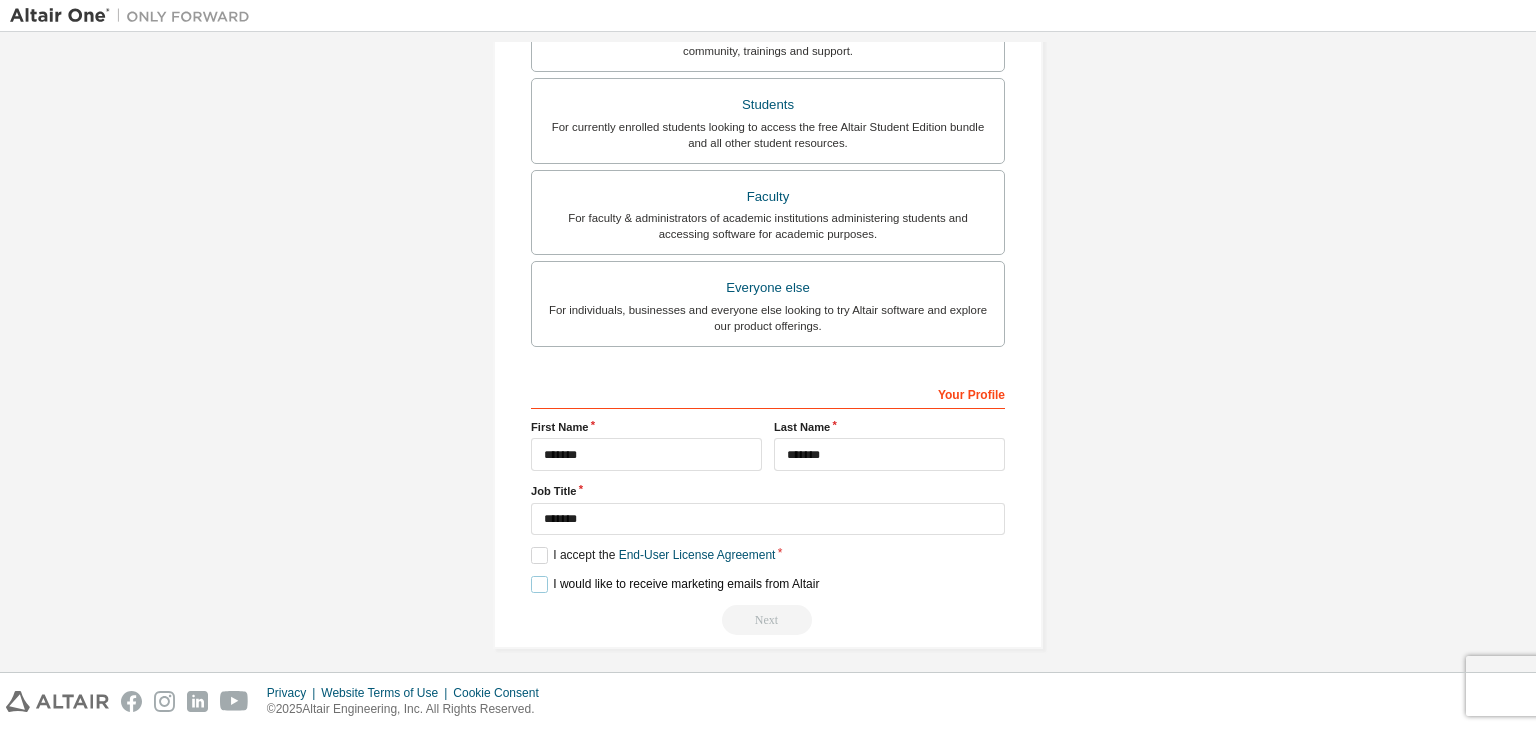 click on "I would like to receive marketing emails from Altair" at bounding box center (675, 584) 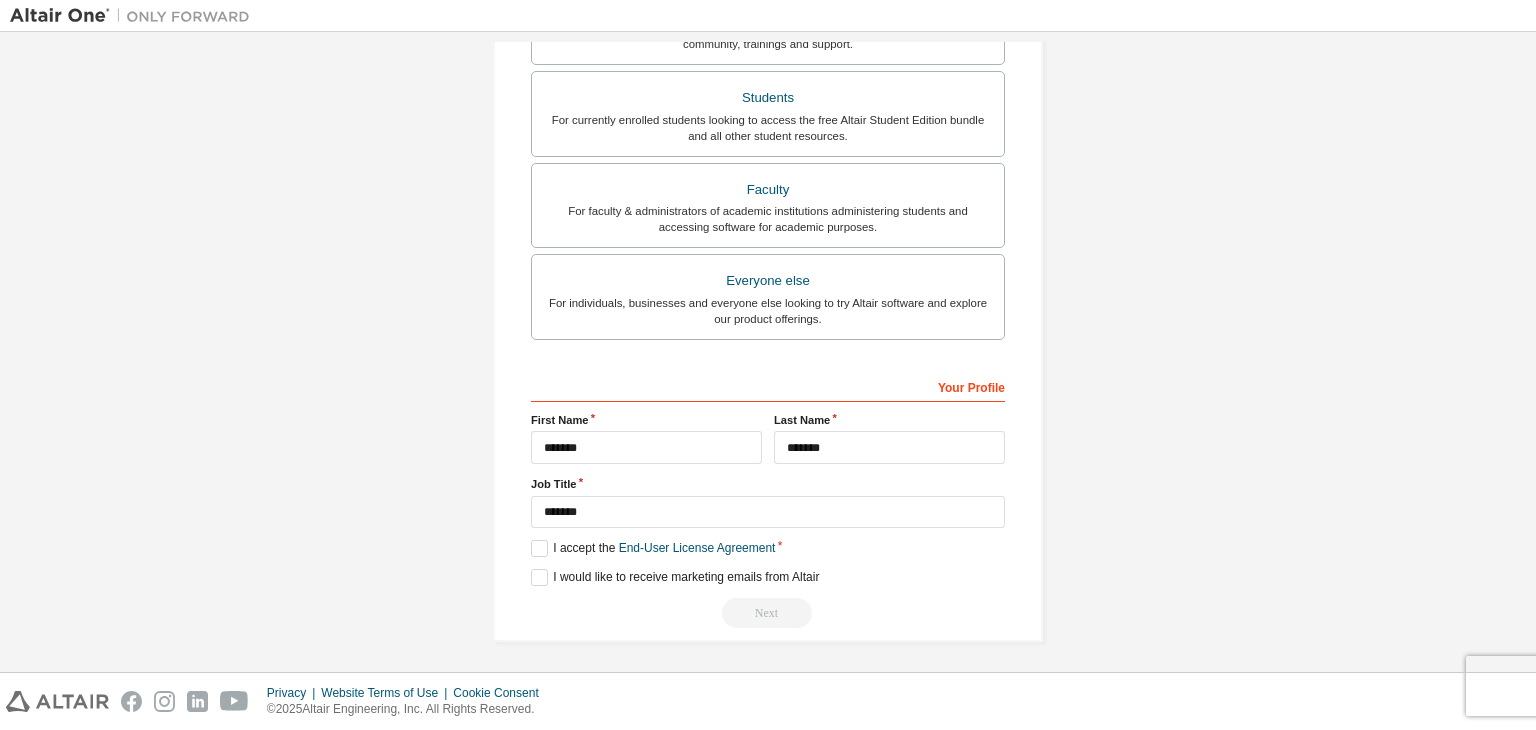 click on "Next" at bounding box center [768, 613] 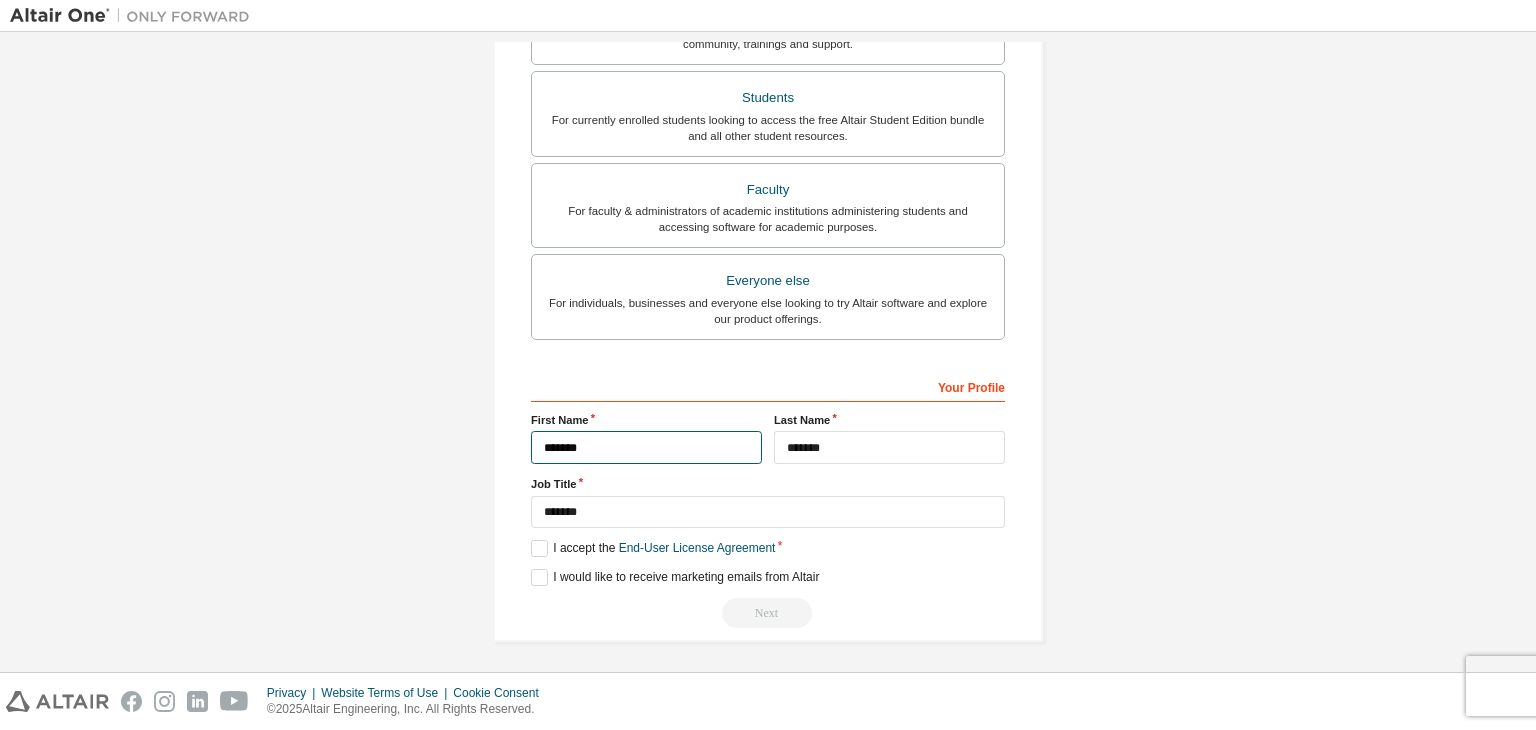 click on "*******" at bounding box center [646, 447] 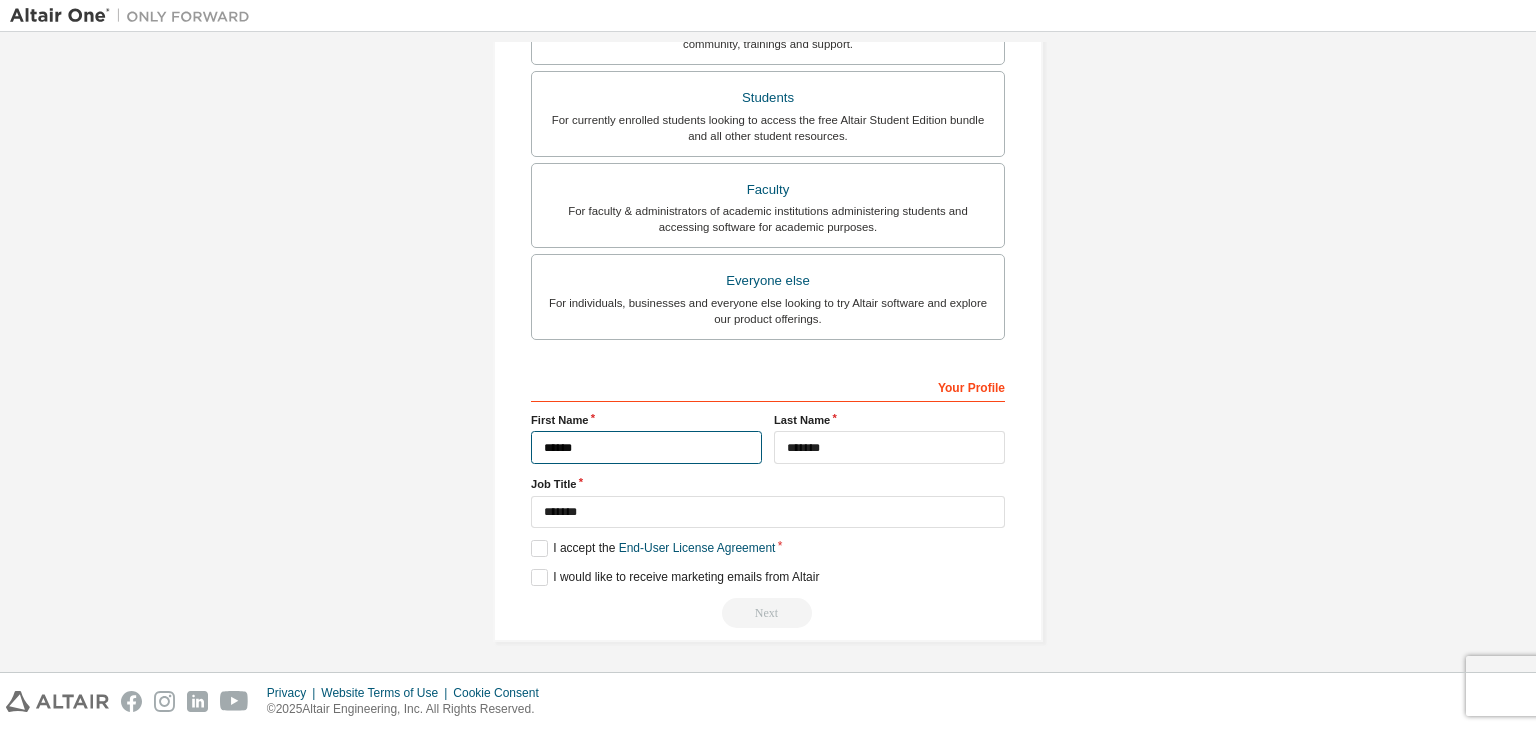 type on "*******" 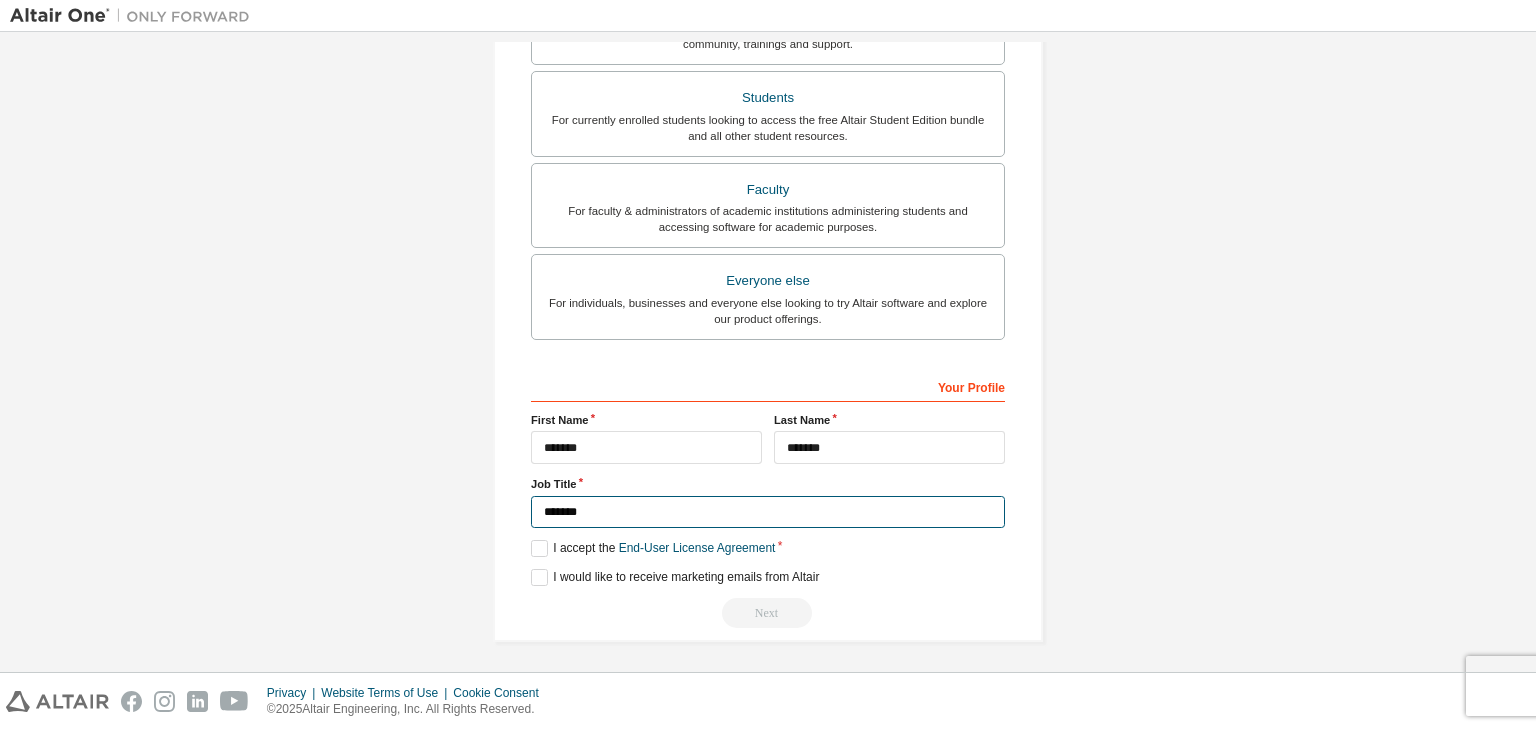 click on "*******" at bounding box center [768, 512] 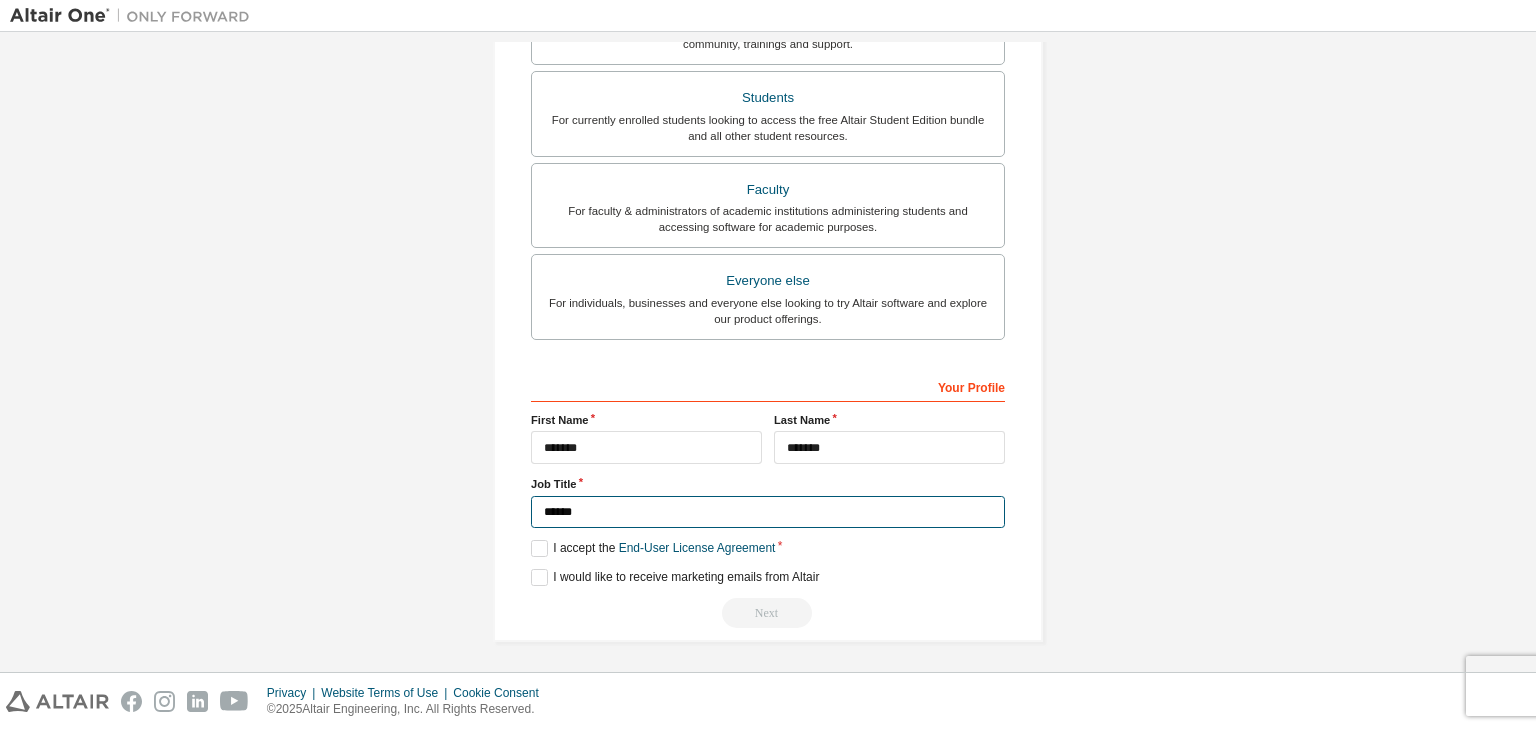 type on "*******" 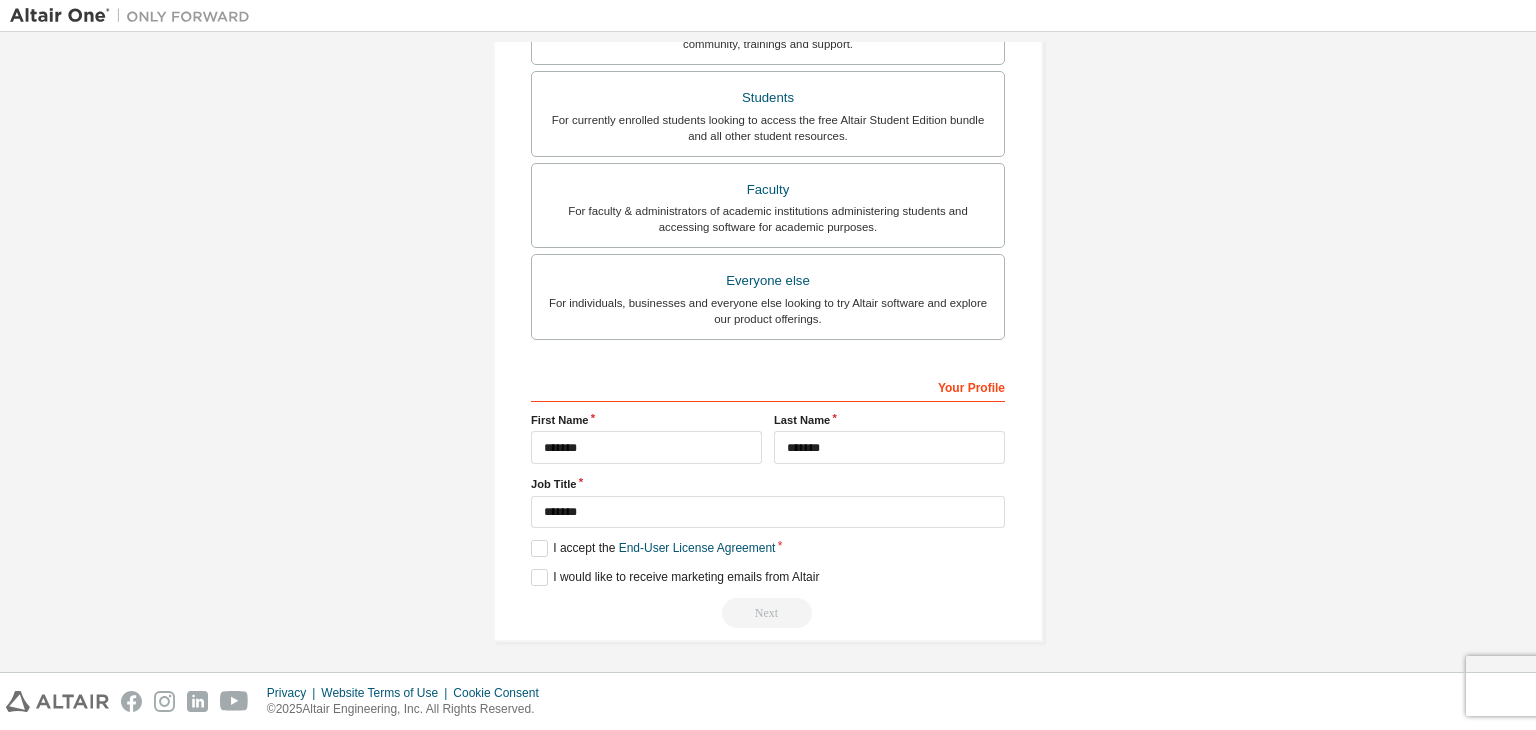 click on "Next" at bounding box center [768, 613] 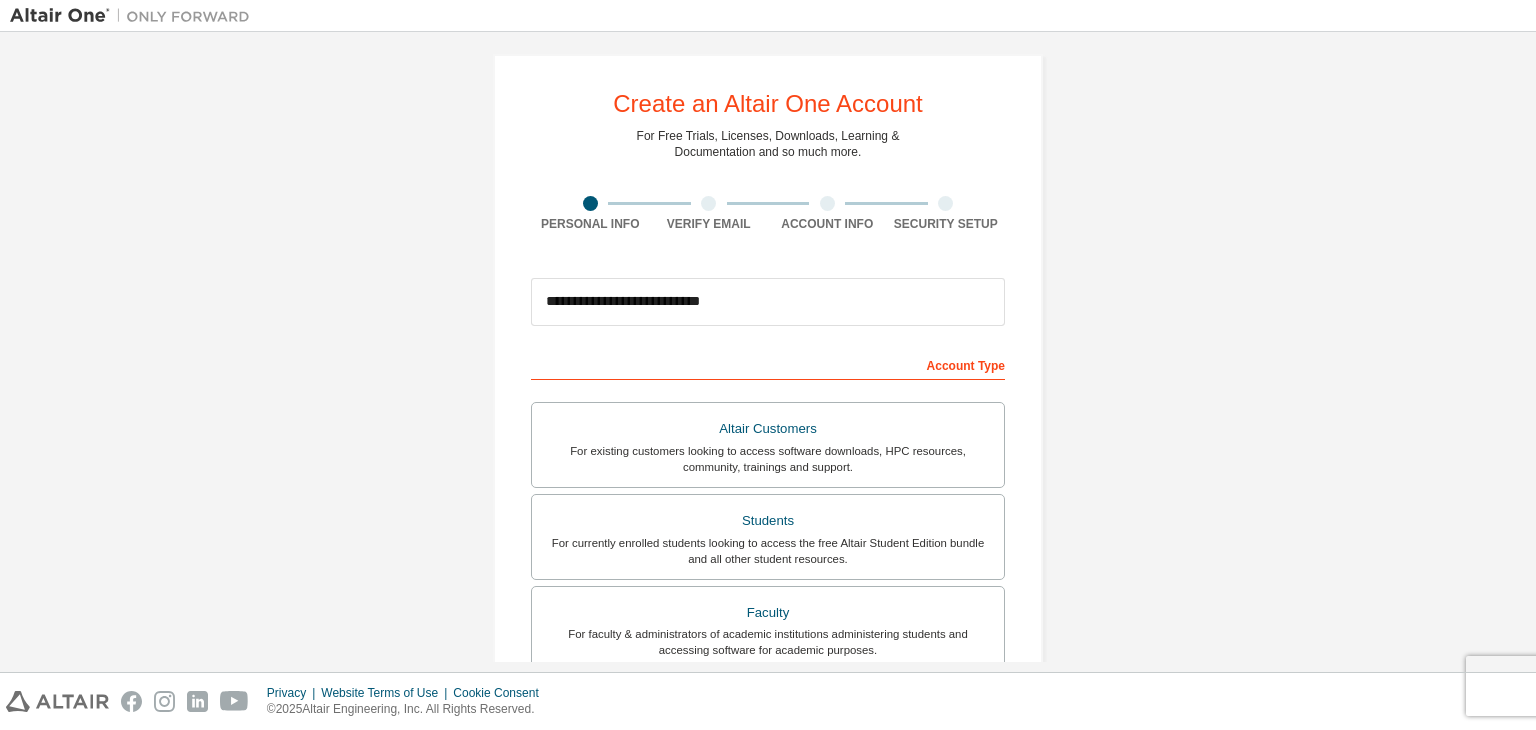 scroll, scrollTop: 0, scrollLeft: 0, axis: both 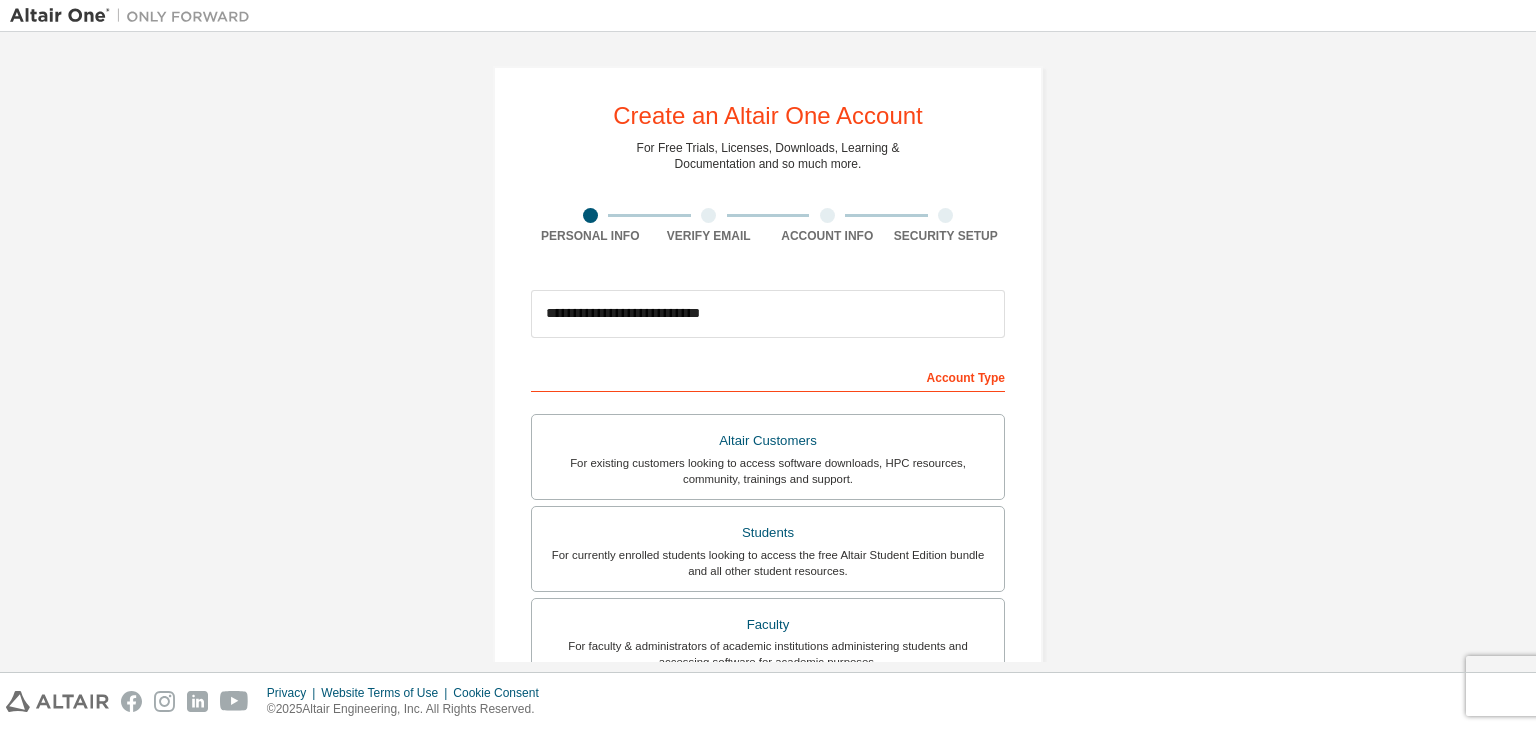 click at bounding box center [708, 215] 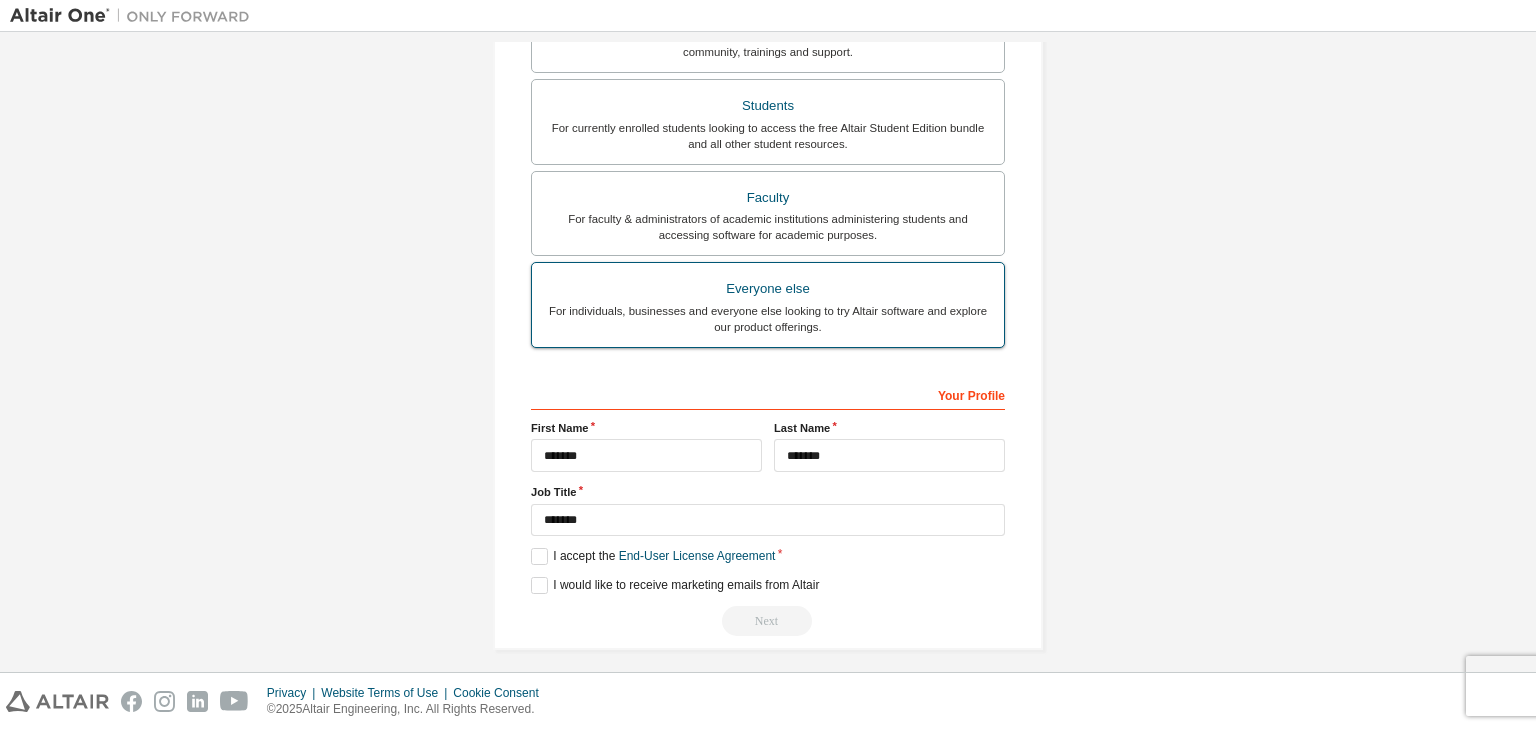 scroll, scrollTop: 435, scrollLeft: 0, axis: vertical 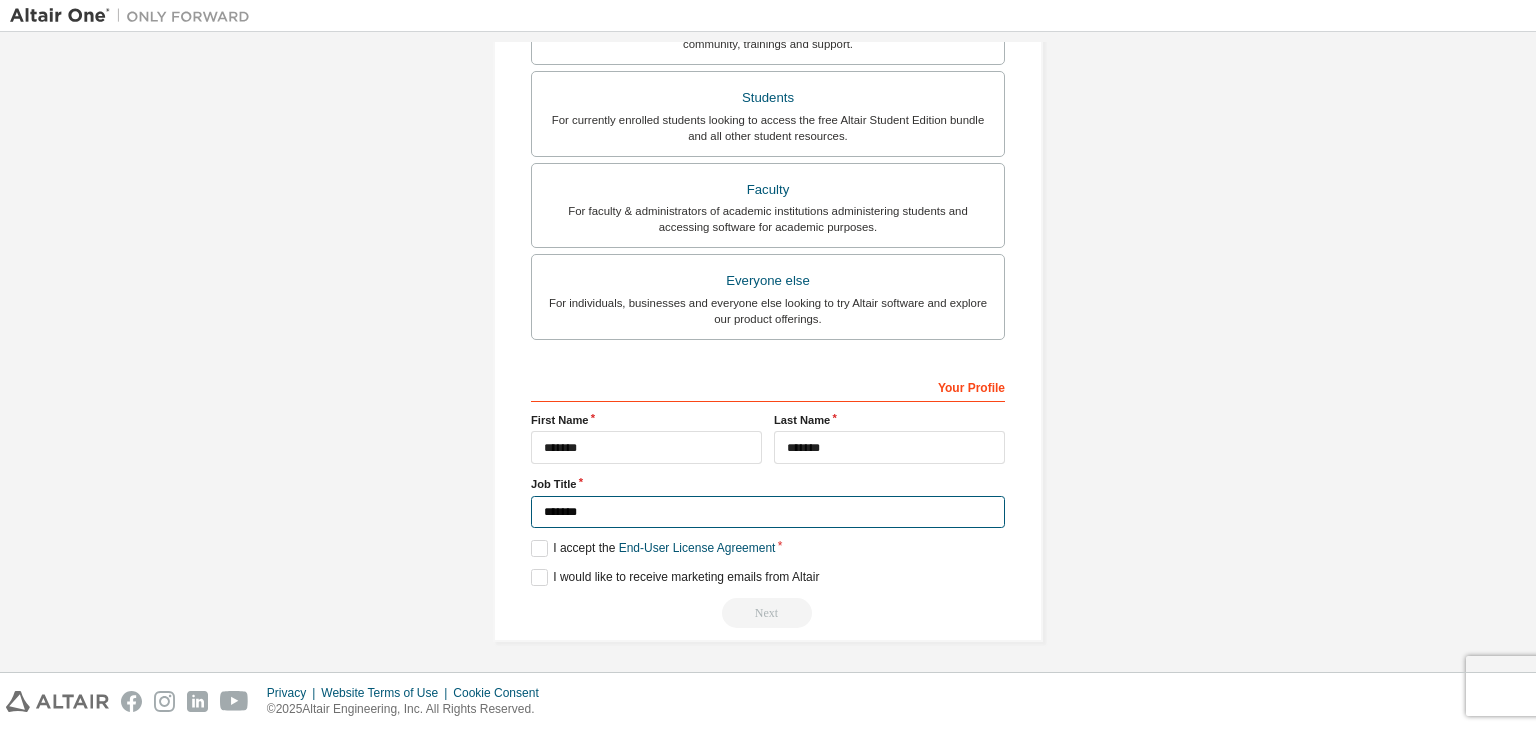 drag, startPoint x: 662, startPoint y: 503, endPoint x: 446, endPoint y: 518, distance: 216.5202 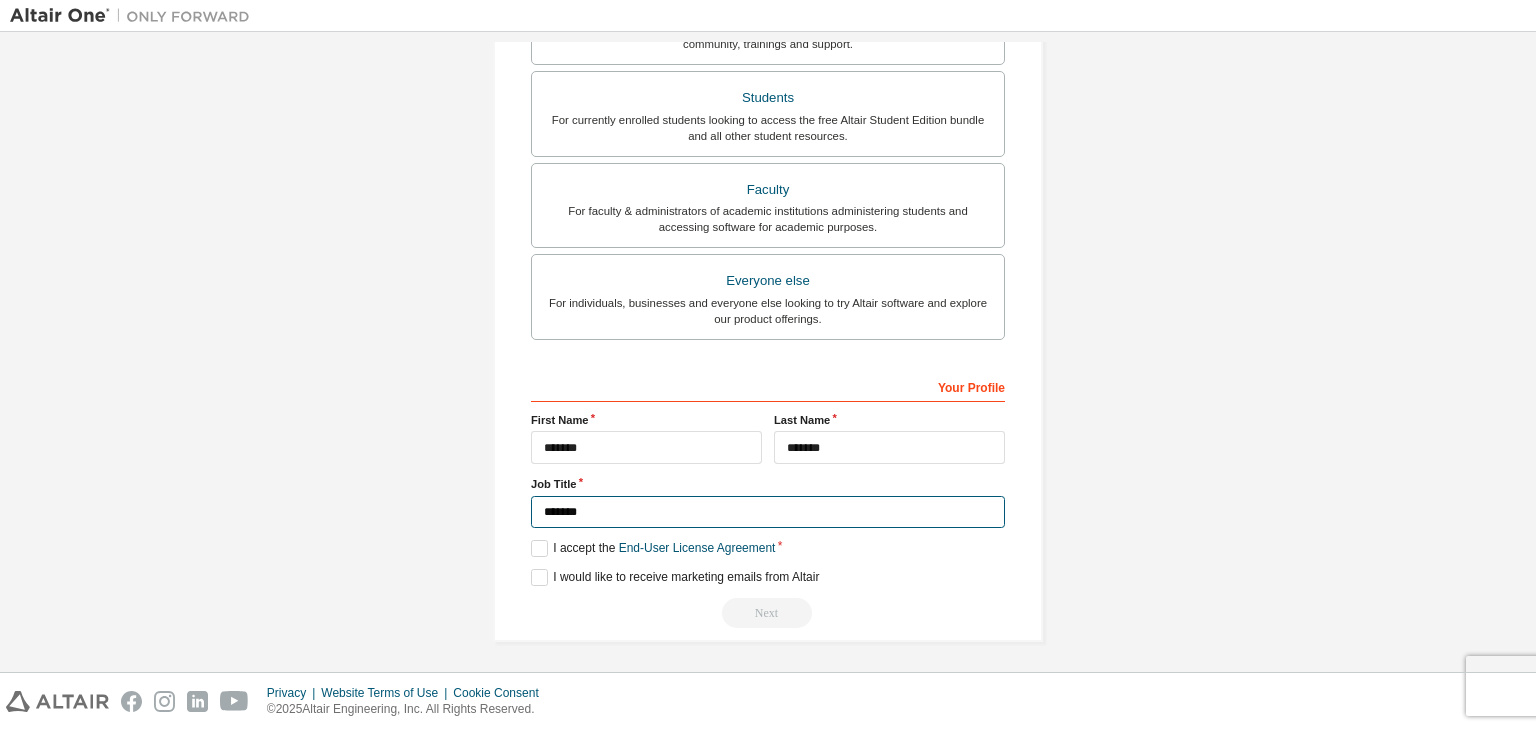 type on "*******" 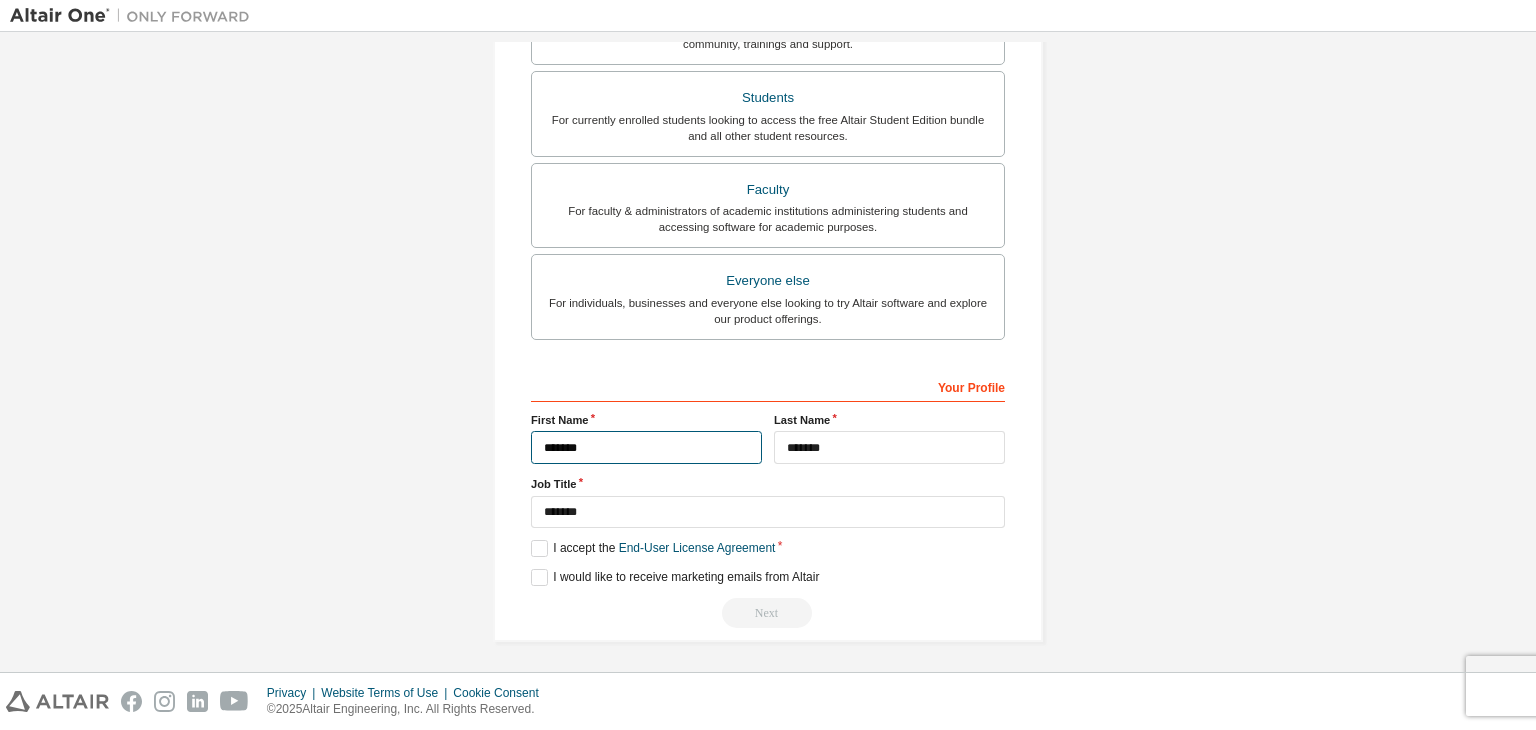 click on "*******" at bounding box center [646, 447] 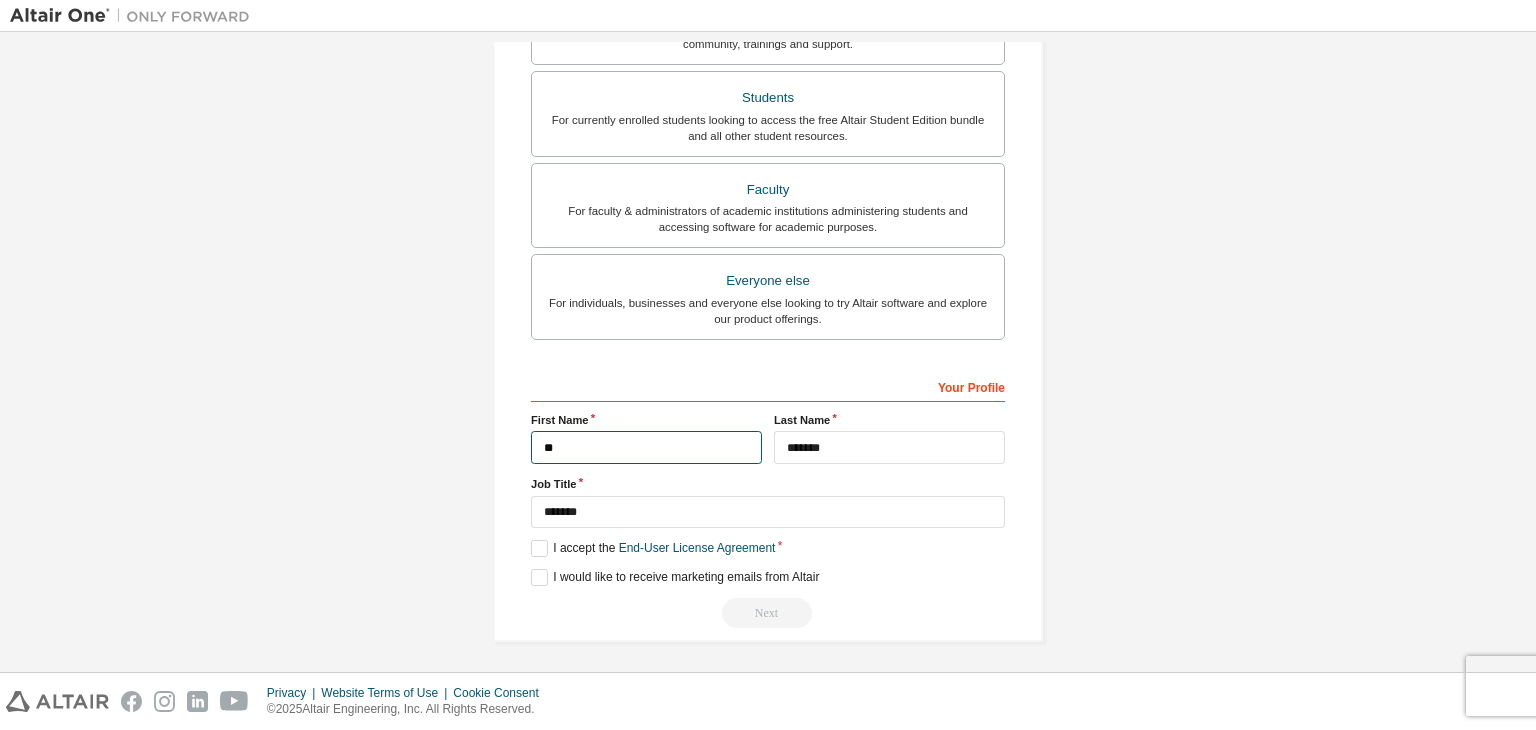 type on "*" 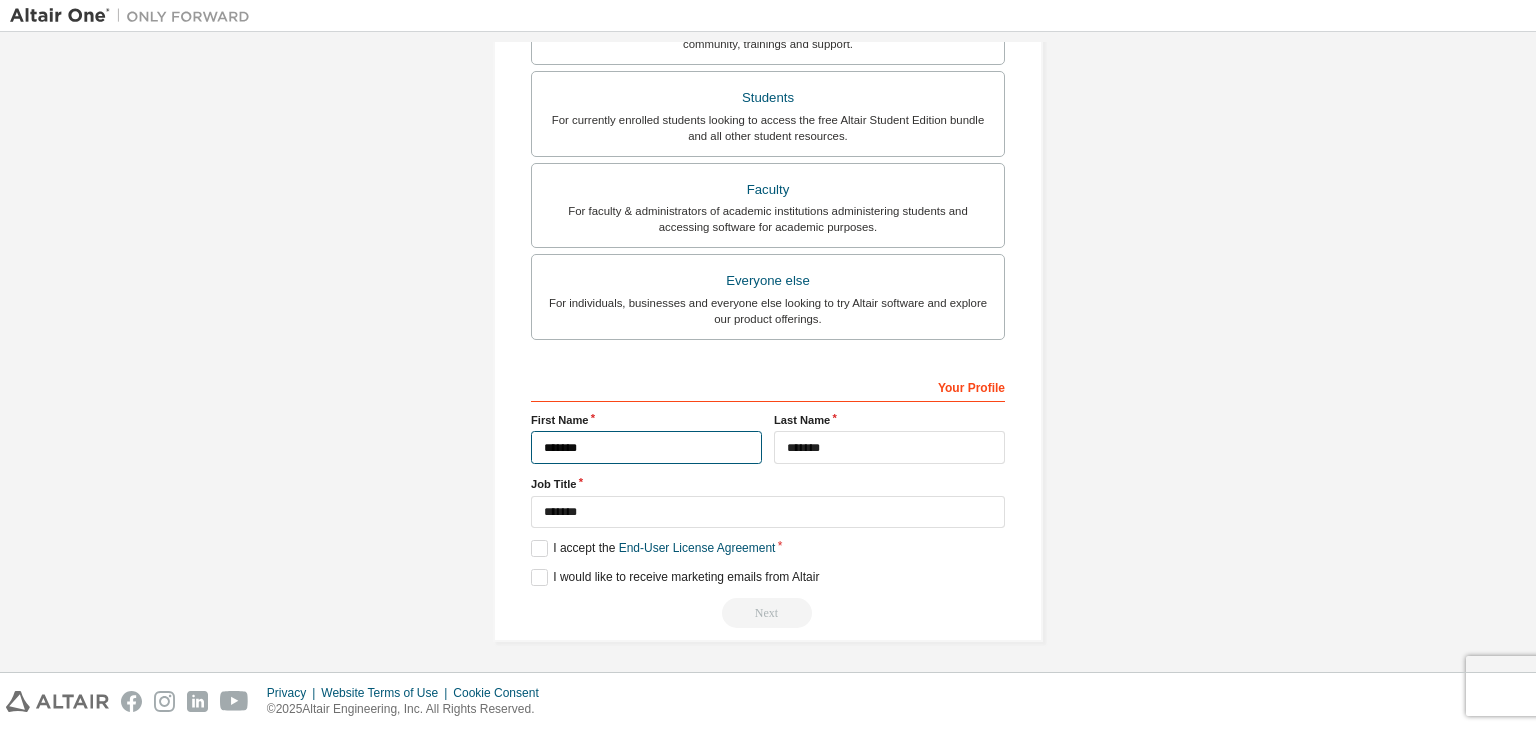 type on "*******" 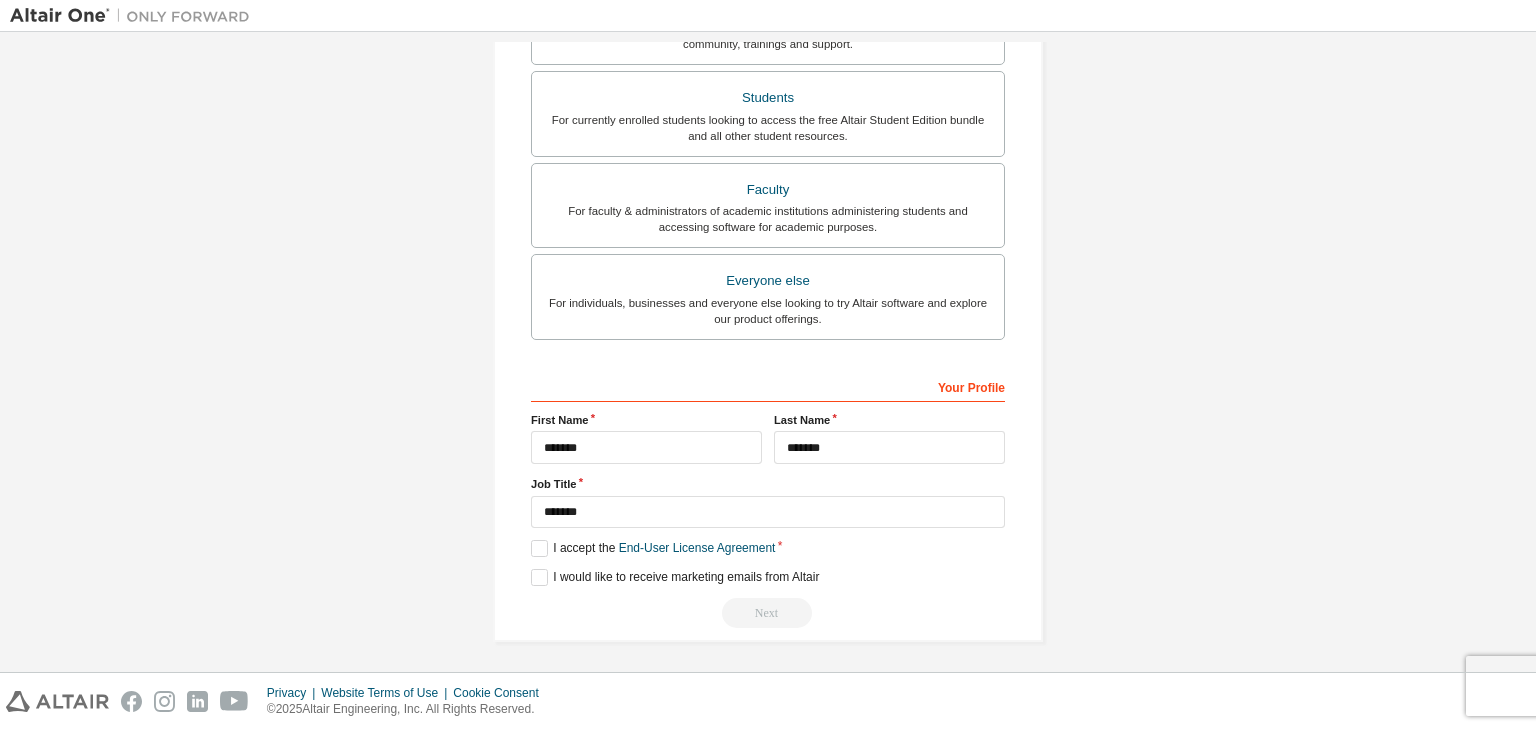 click on "I would like to receive marketing emails from Altair" at bounding box center [768, 577] 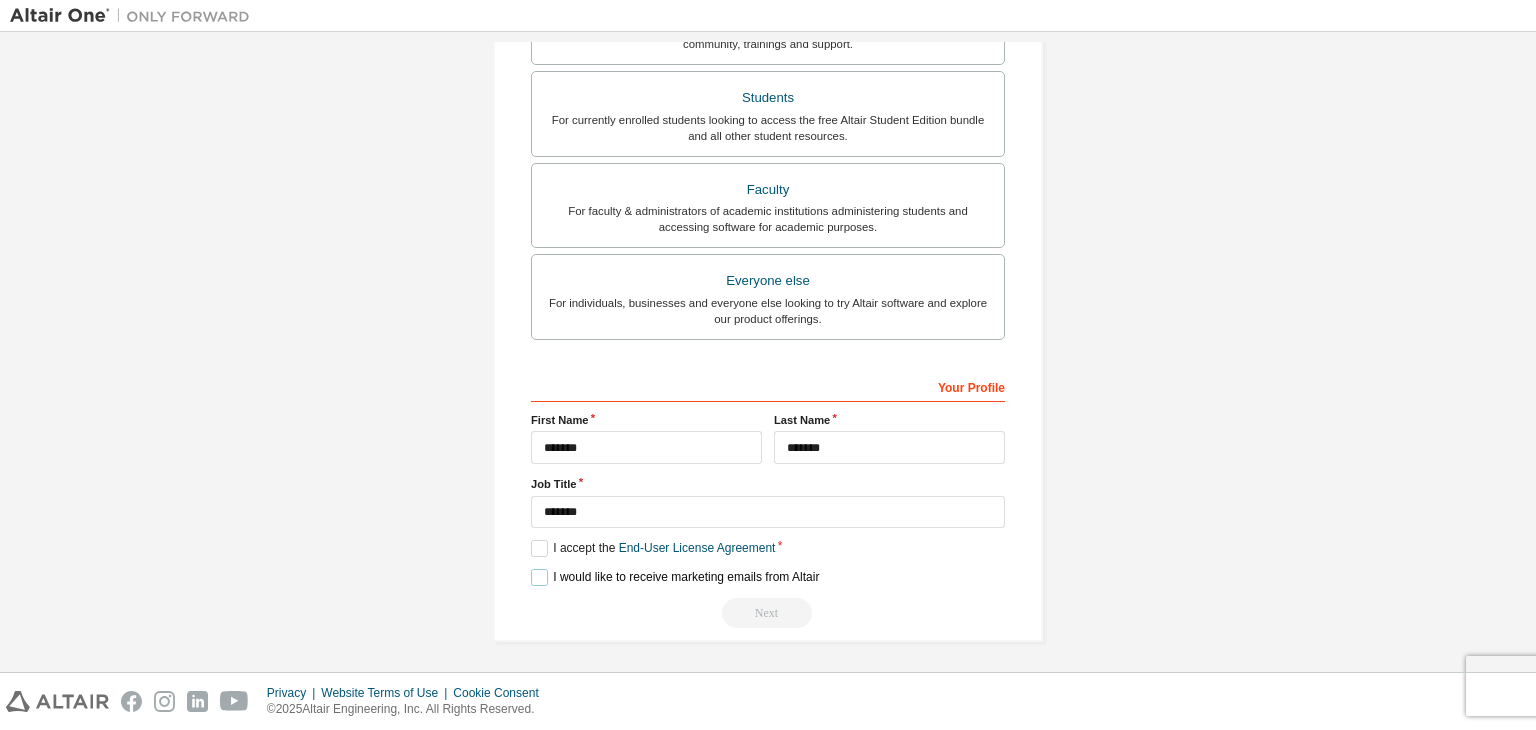 click on "I would like to receive marketing emails from Altair" at bounding box center (675, 577) 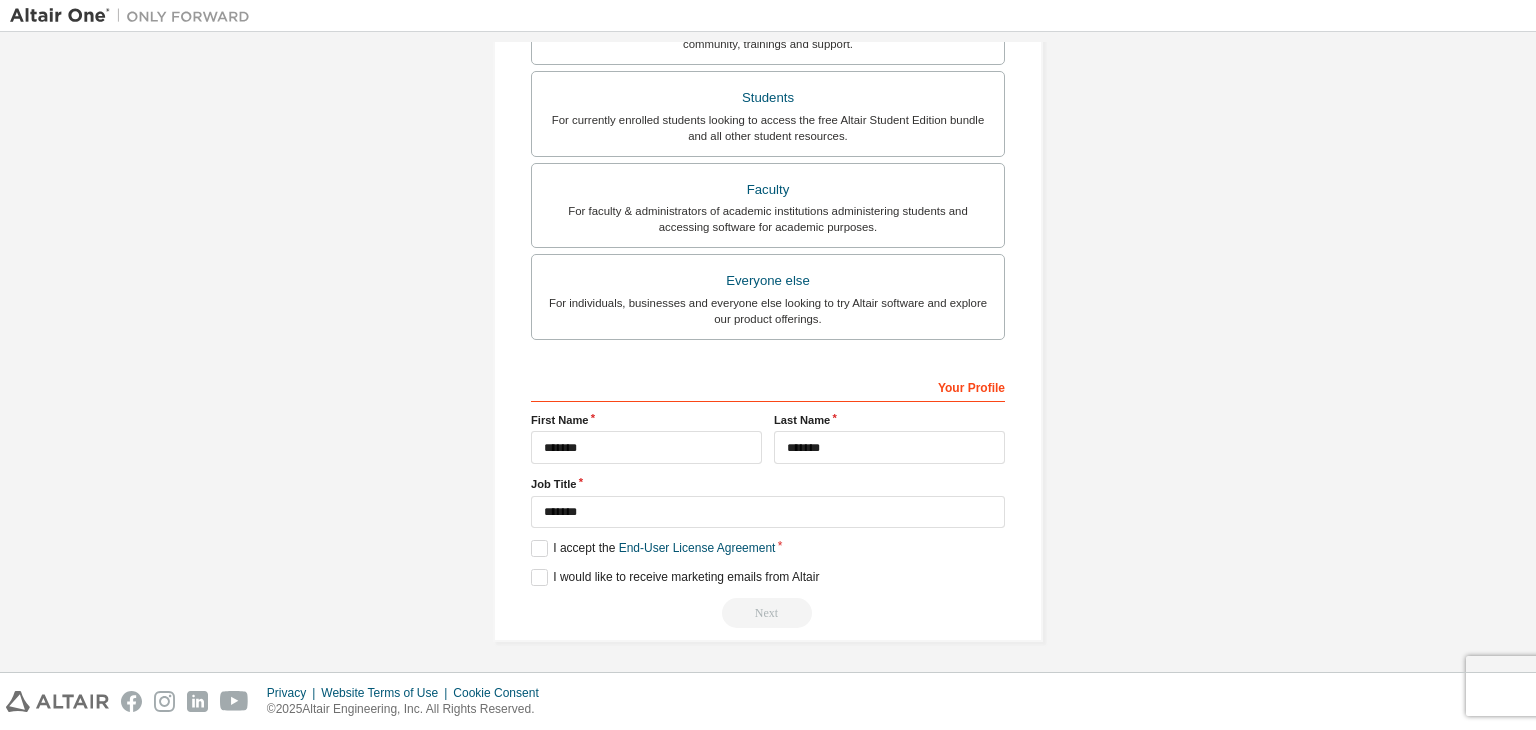 click on "Next" at bounding box center [768, 613] 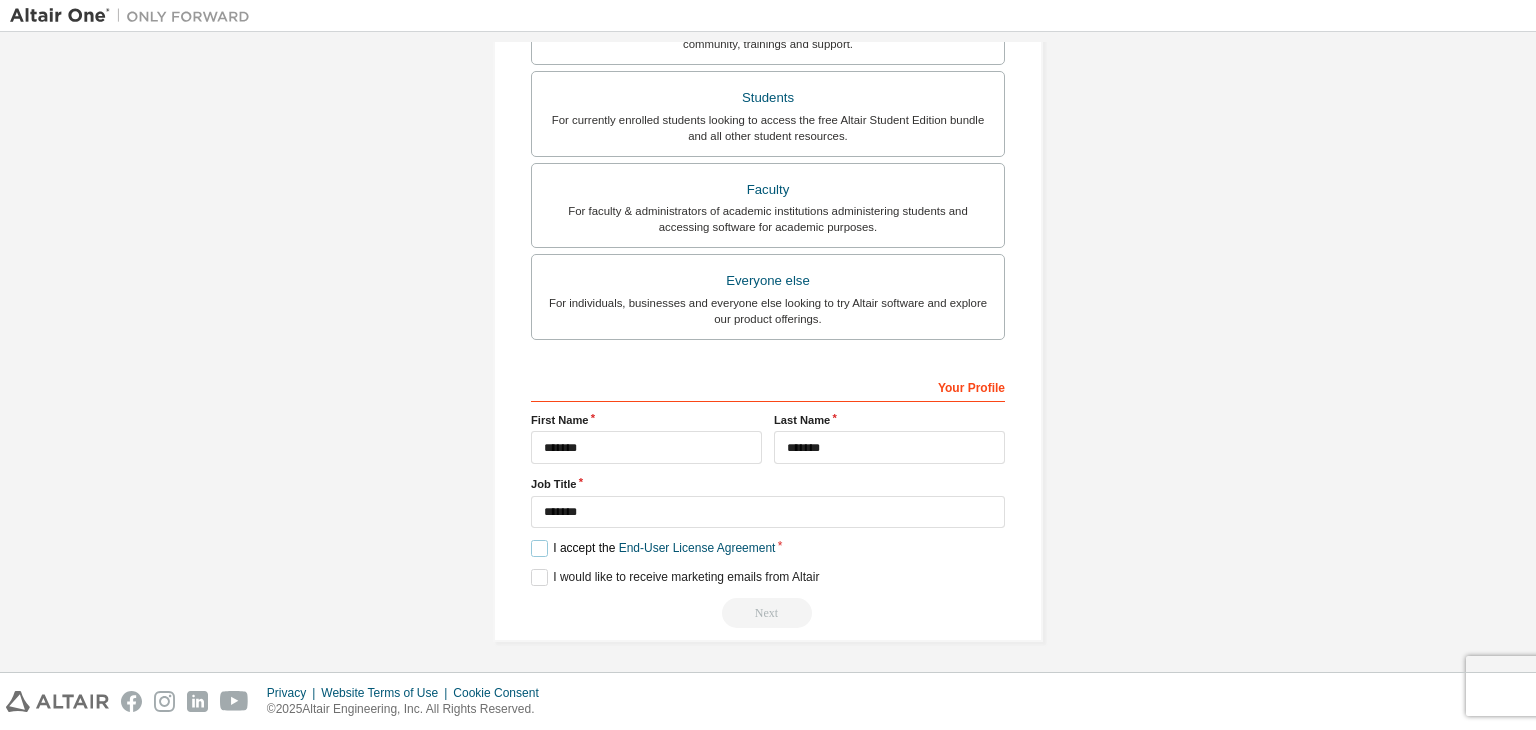 click on "I accept the    End-User License Agreement" at bounding box center (653, 548) 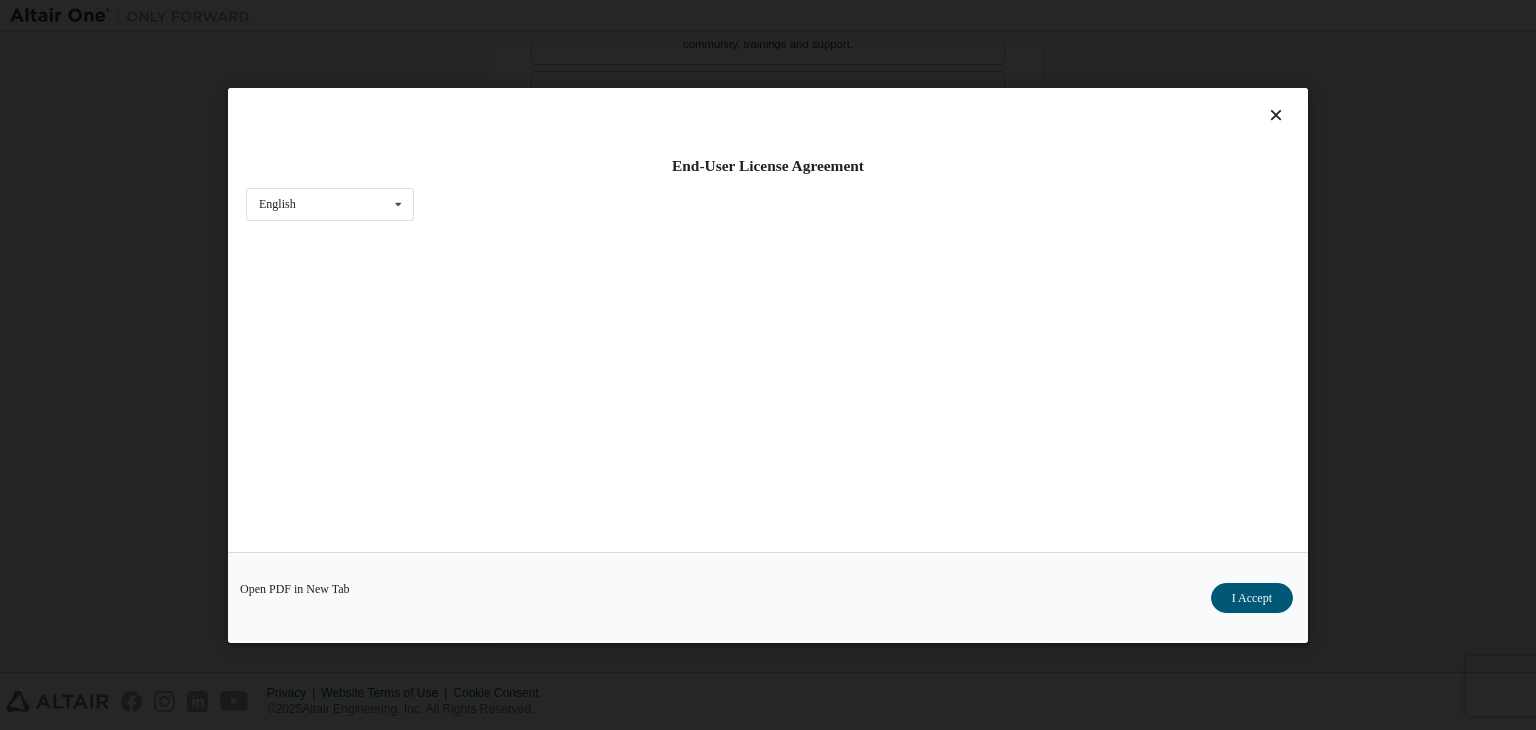 scroll, scrollTop: 8, scrollLeft: 0, axis: vertical 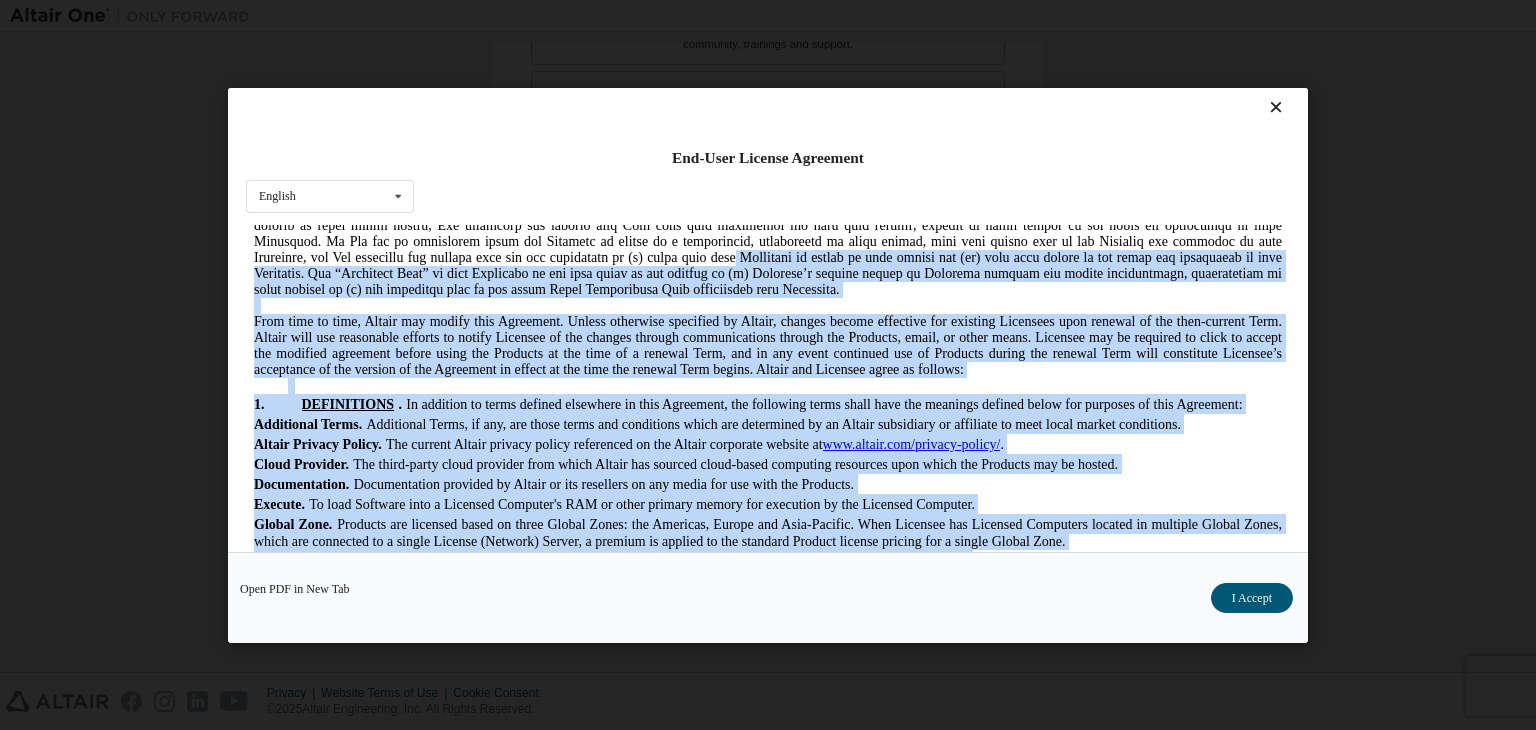 click on "Altair Privacy Policy.
The current Altair privacy policy referenced on the Altair corporate website at
." 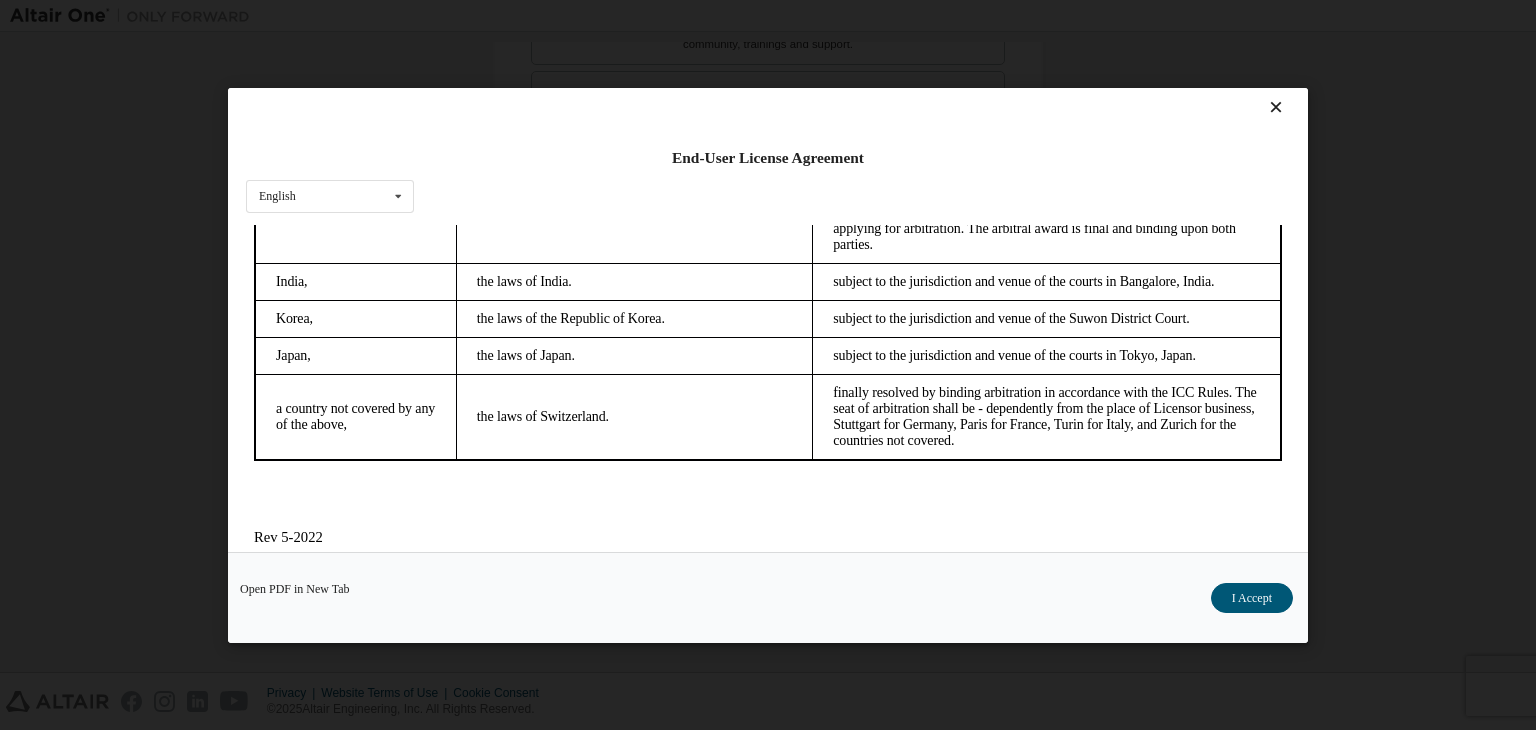 scroll, scrollTop: 5615, scrollLeft: 0, axis: vertical 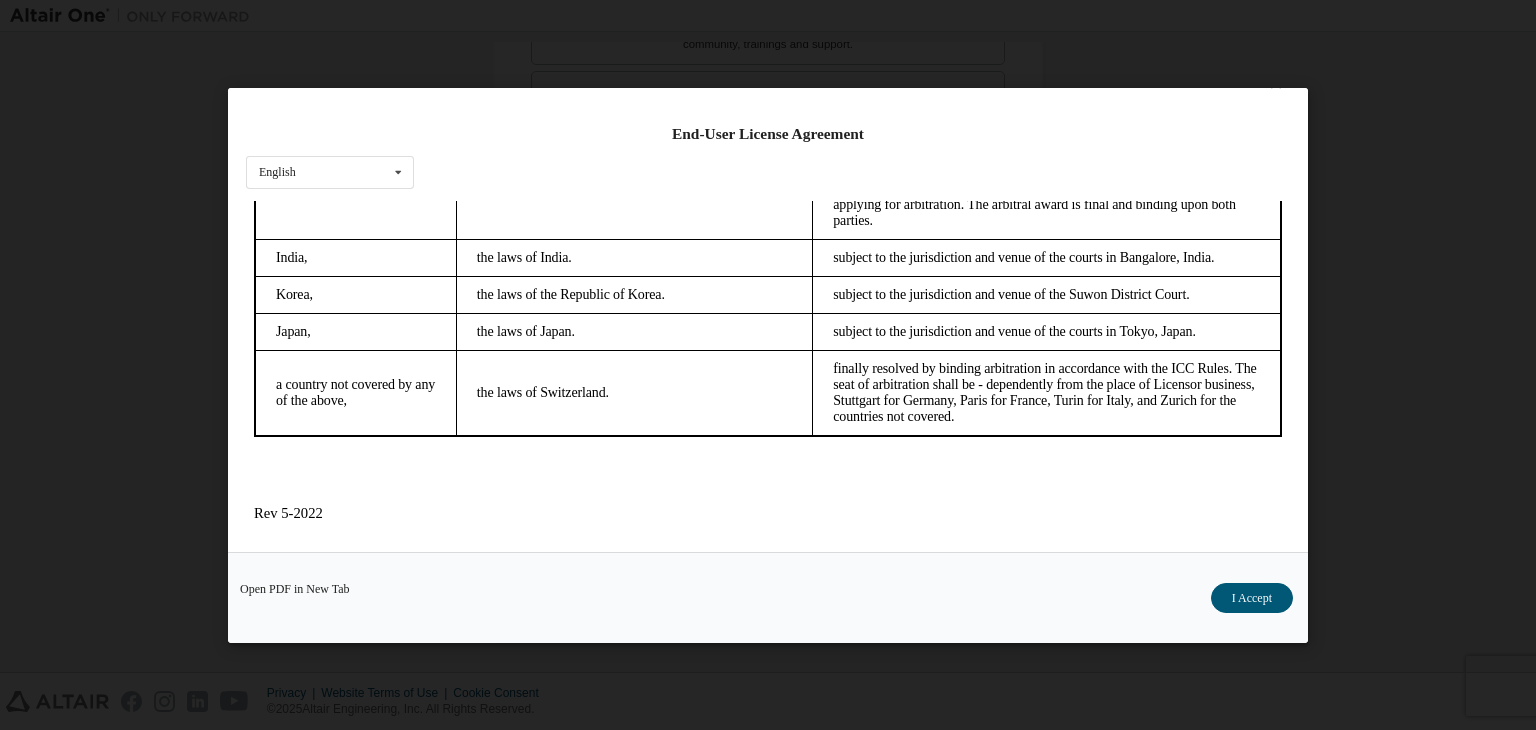 click on "Rev 5-2022" at bounding box center [768, 512] 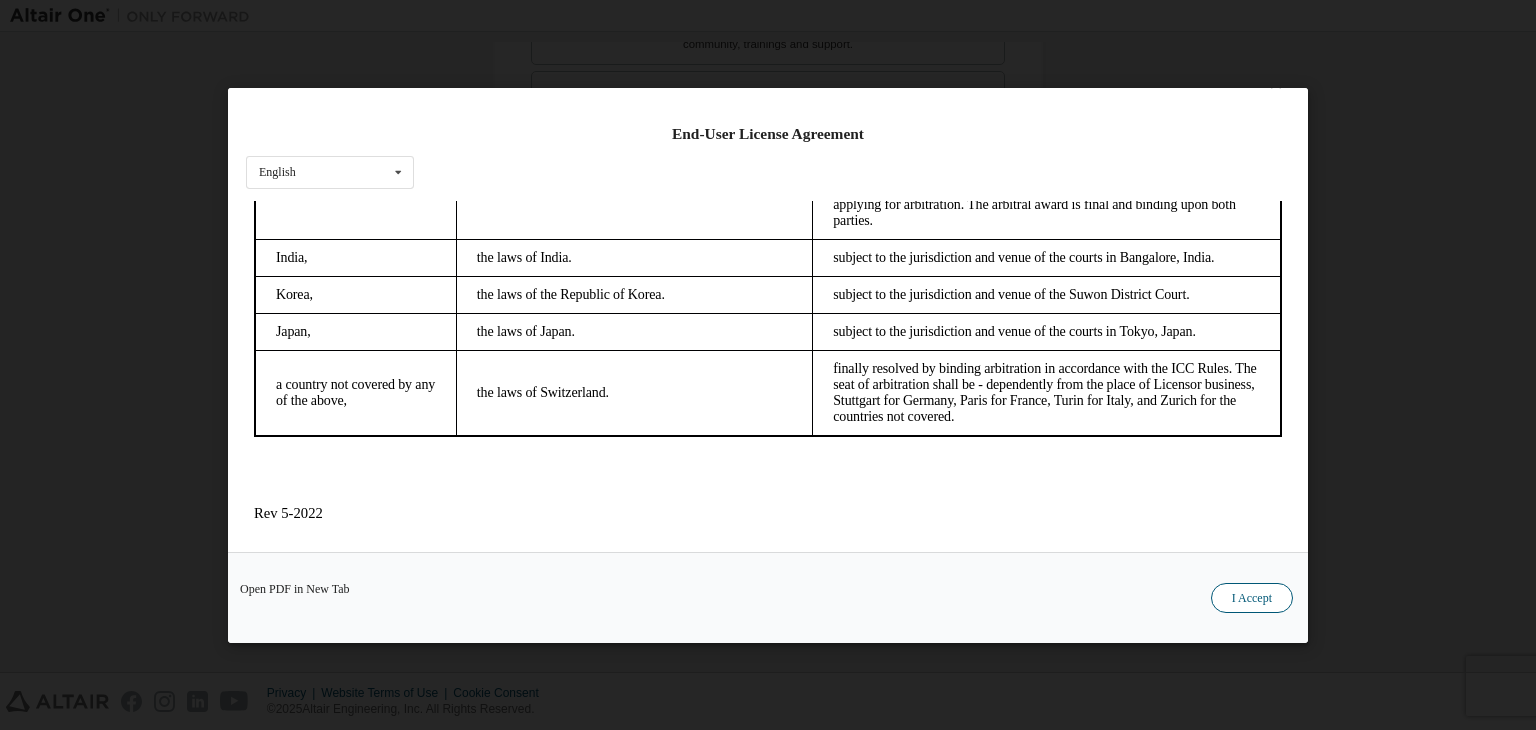 click on "I Accept" at bounding box center (1252, 598) 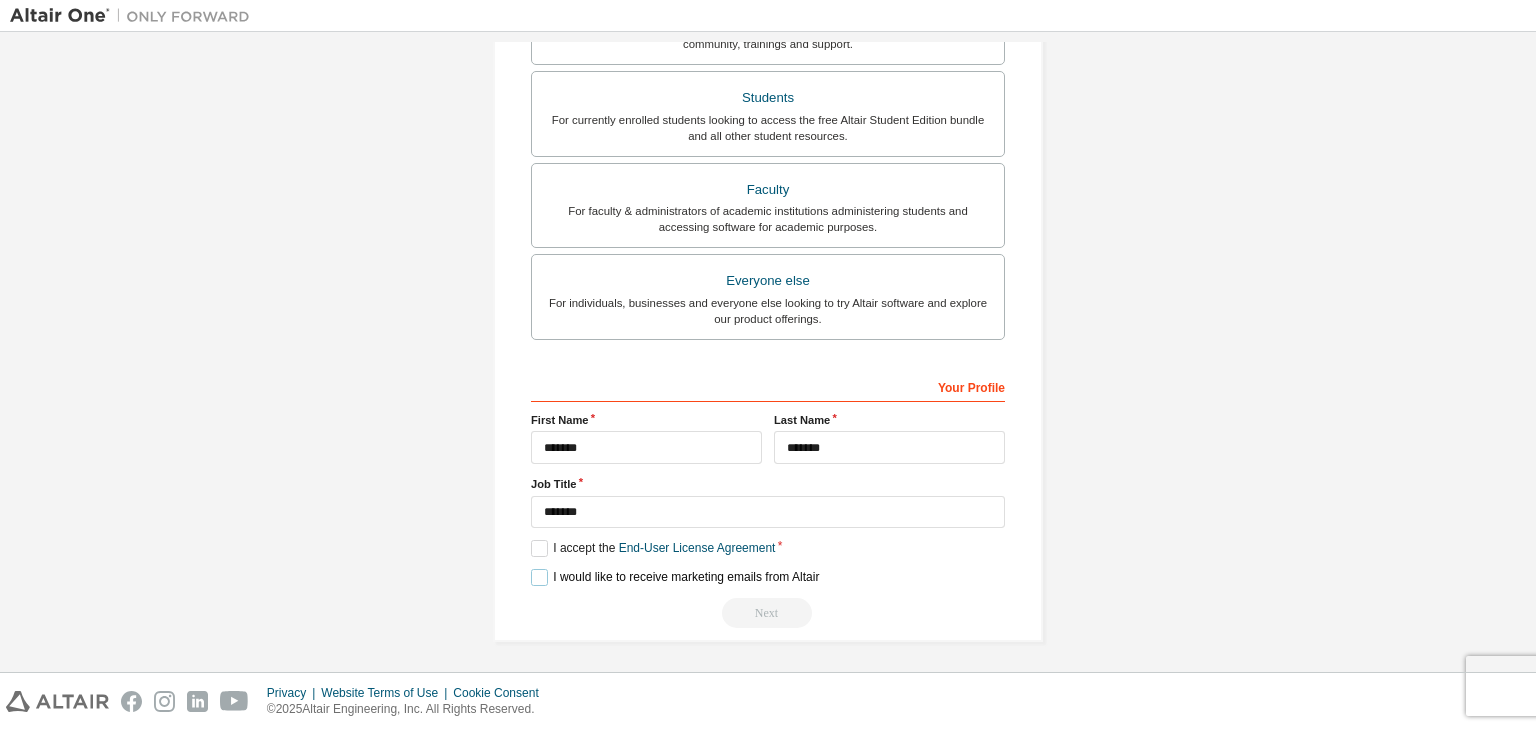 click on "I would like to receive marketing emails from Altair" at bounding box center (675, 577) 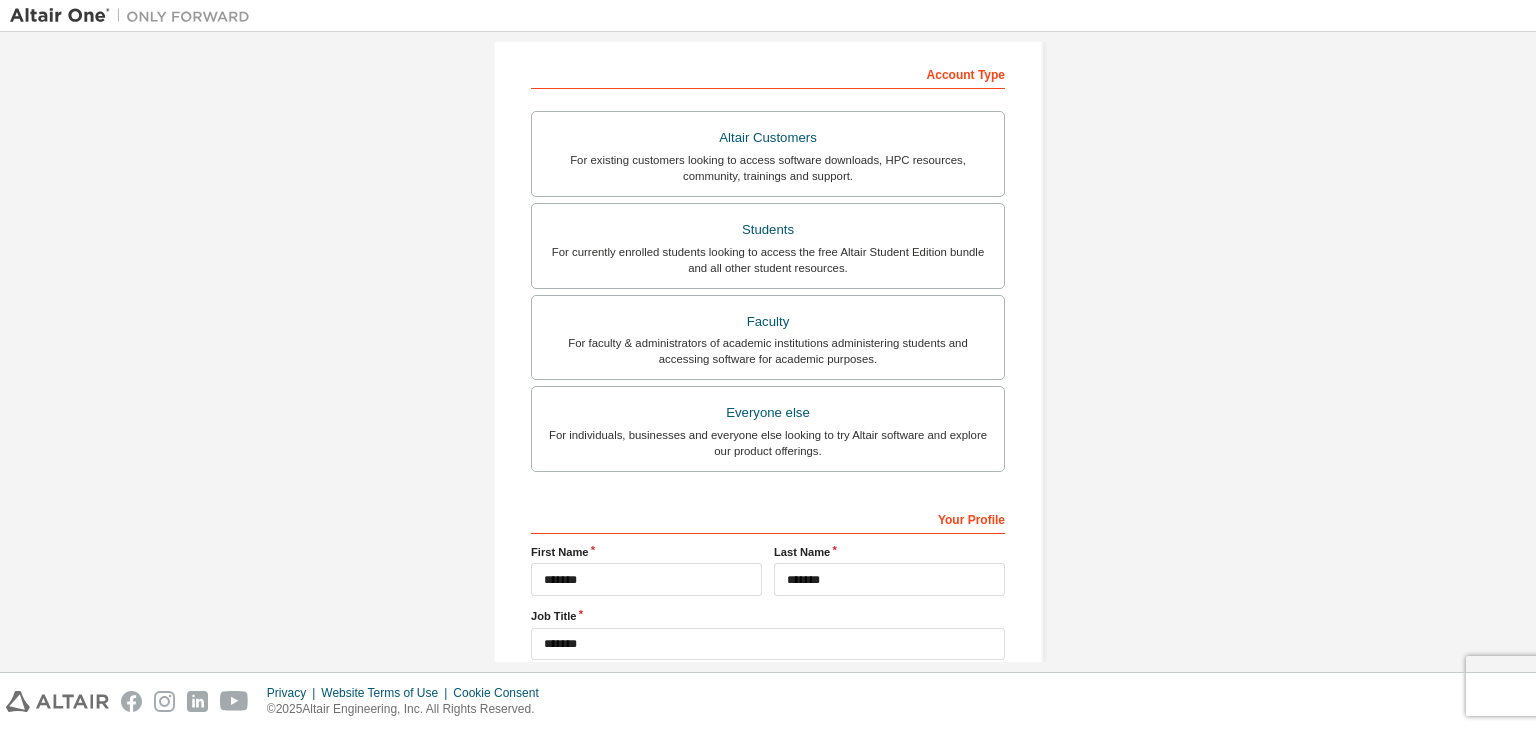 scroll, scrollTop: 287, scrollLeft: 0, axis: vertical 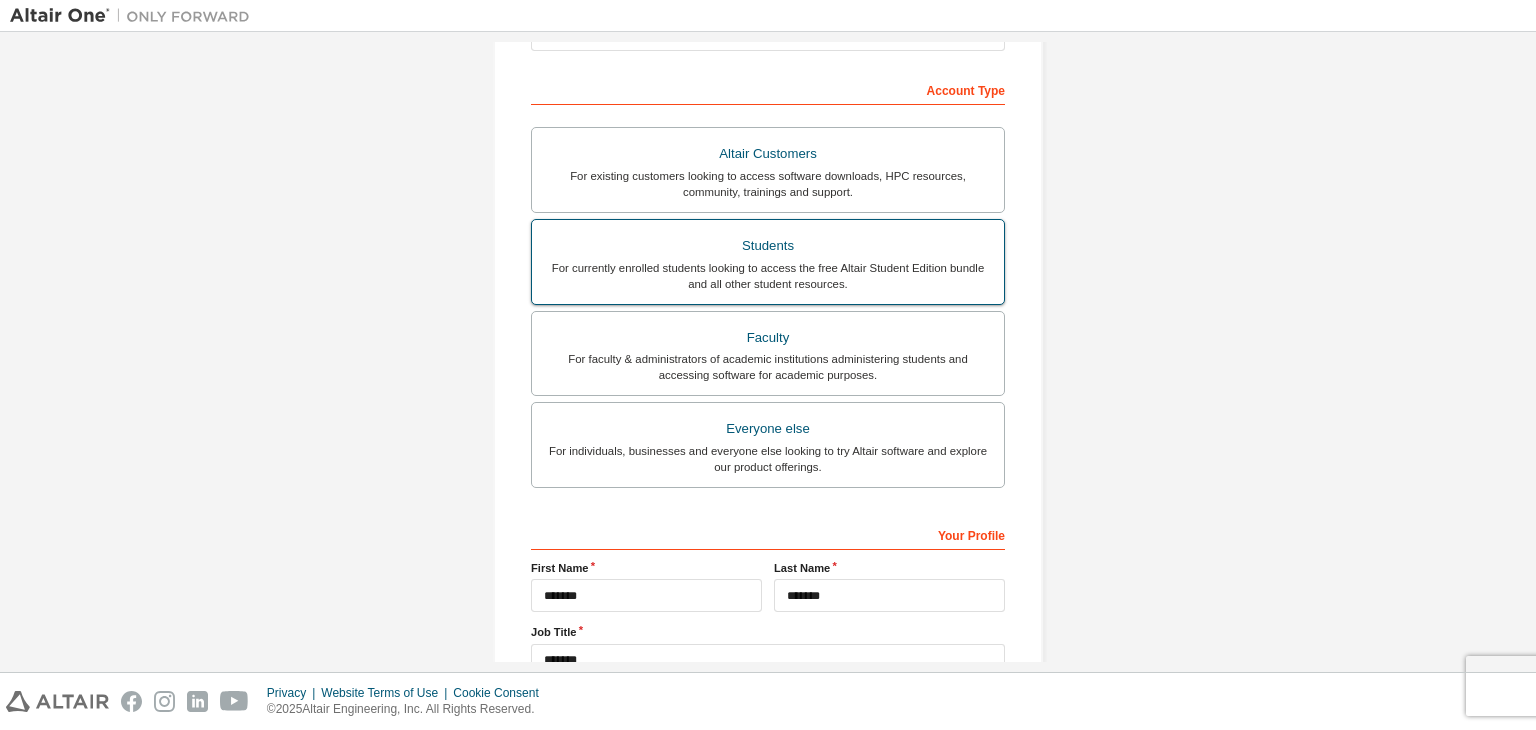 click on "For currently enrolled students looking to access the free Altair Student Edition bundle and all other student resources." at bounding box center (768, 276) 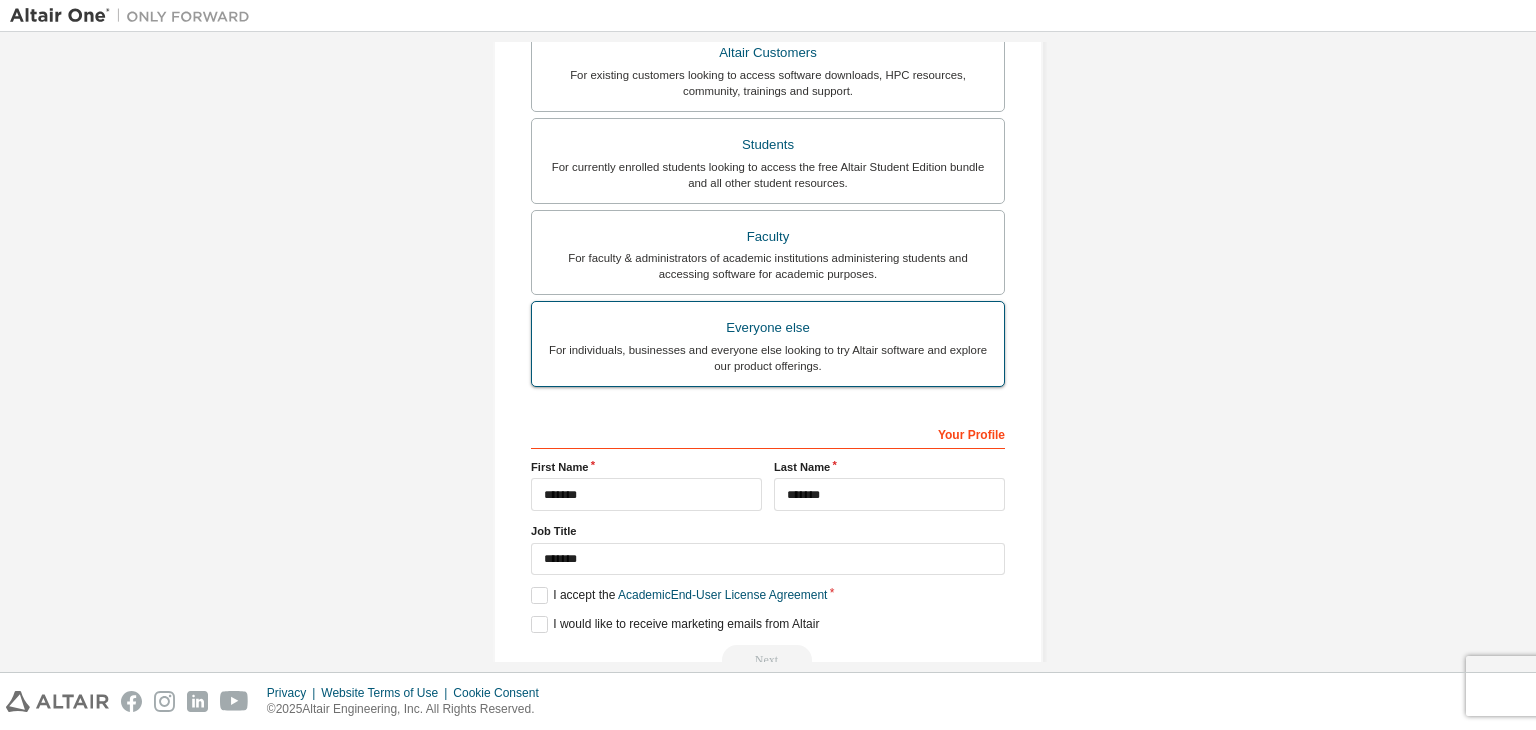 scroll, scrollTop: 435, scrollLeft: 0, axis: vertical 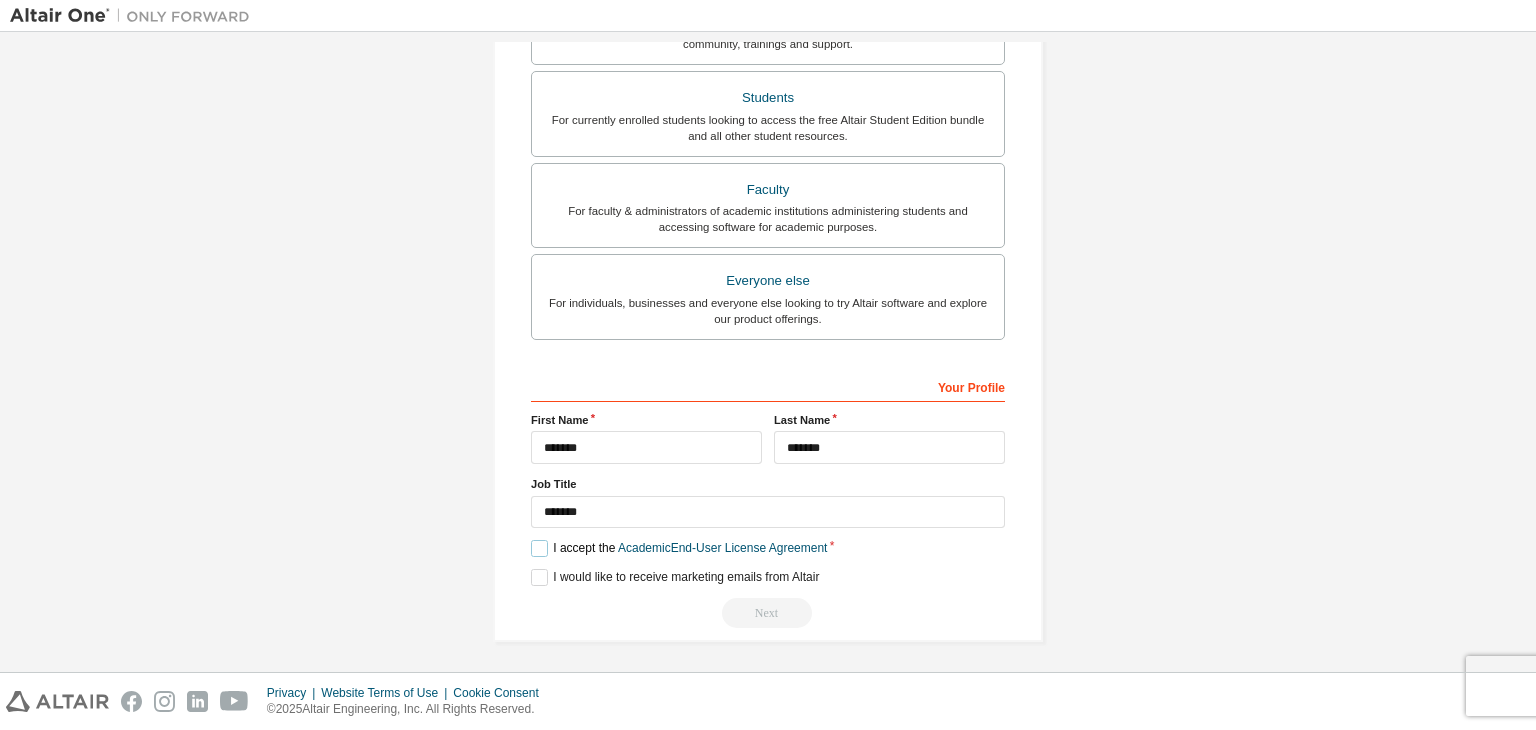 click on "I accept the   Academic   End-User License Agreement" at bounding box center [679, 548] 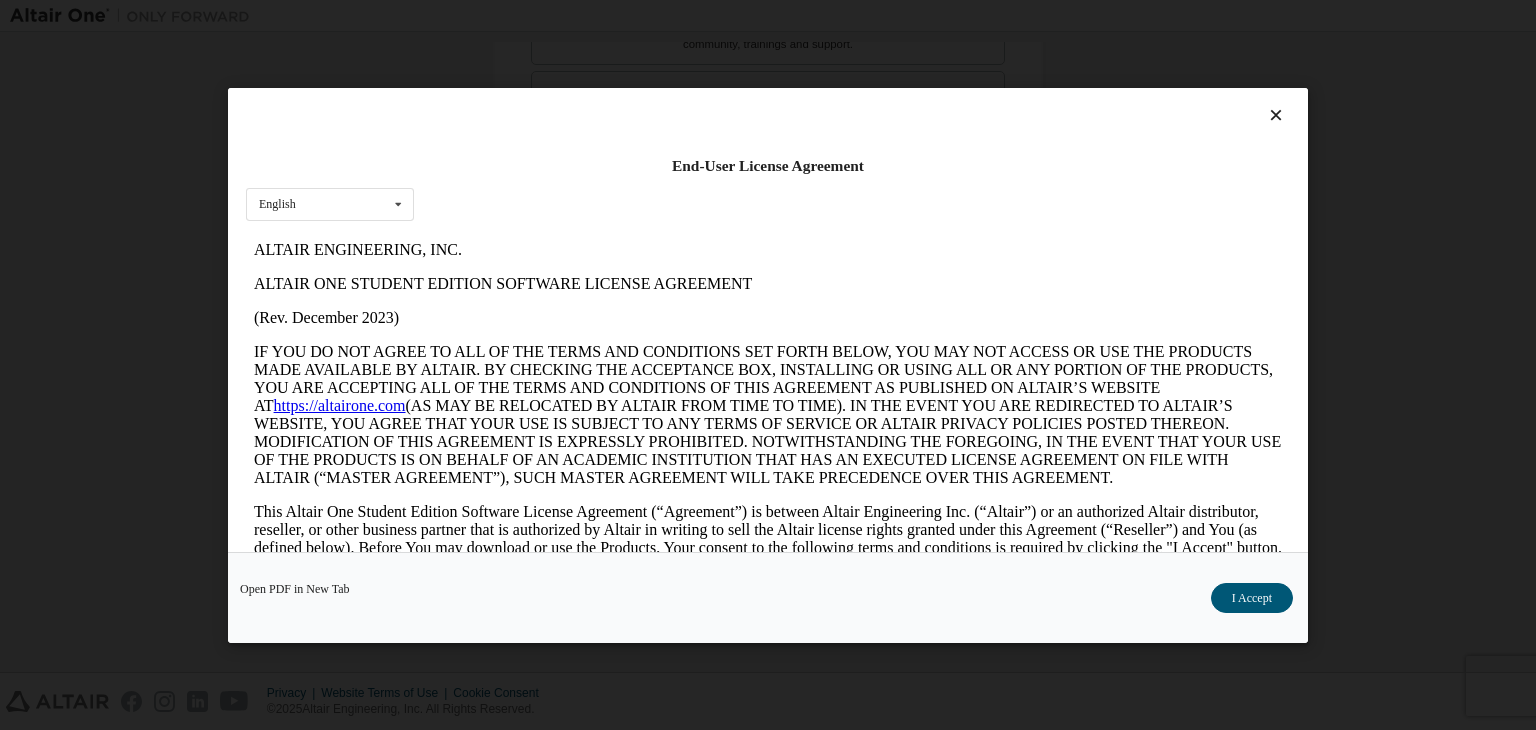 scroll, scrollTop: 0, scrollLeft: 0, axis: both 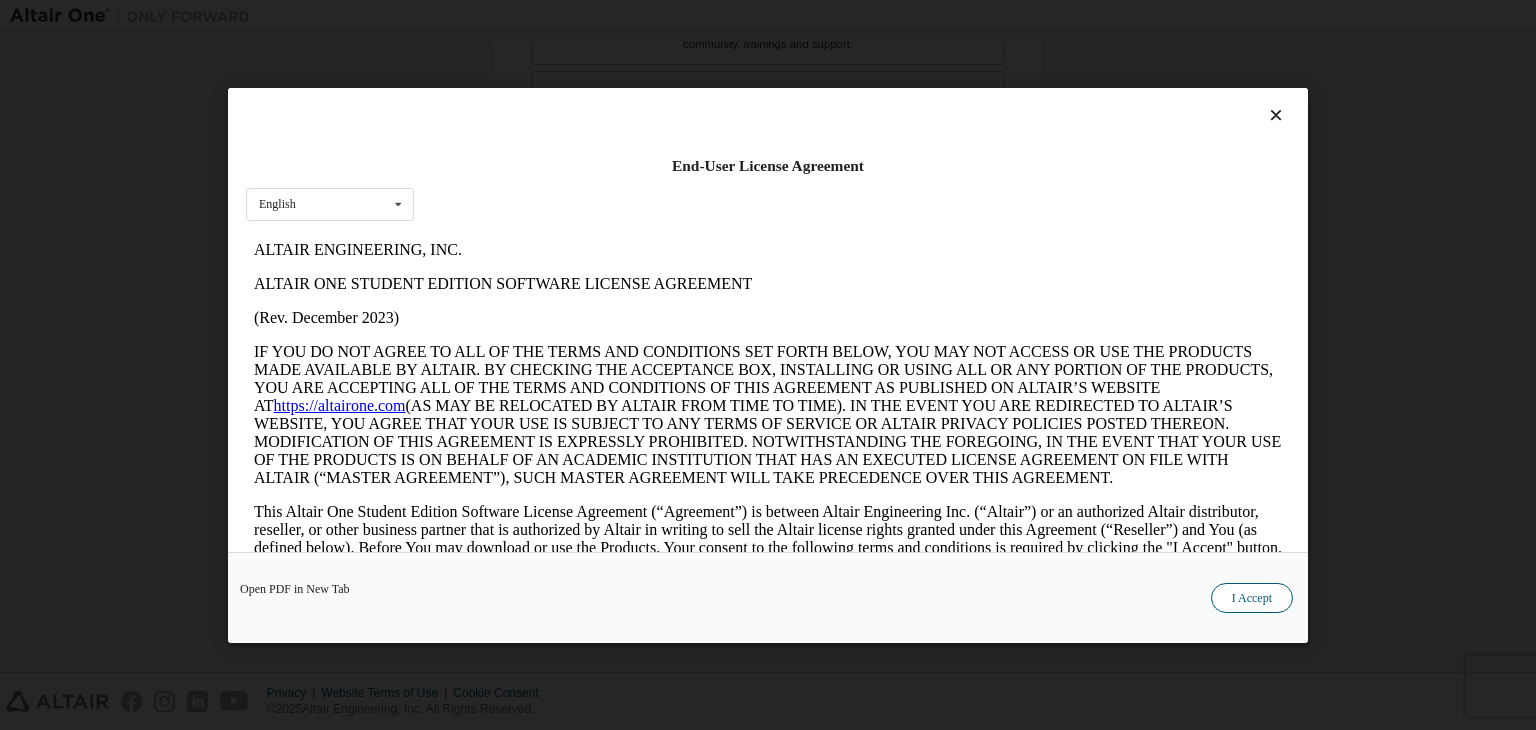 click on "I Accept" at bounding box center (1252, 598) 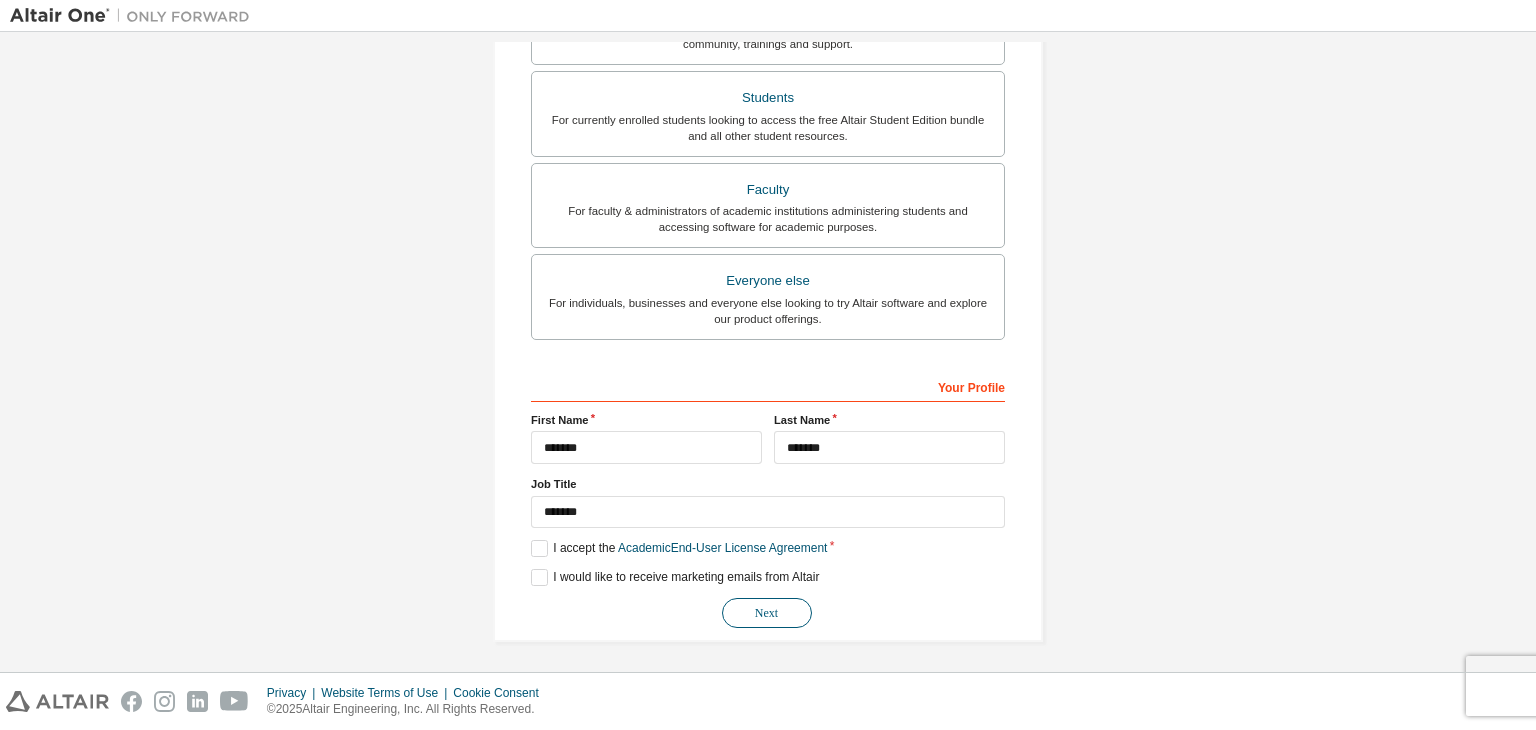 click on "Next" at bounding box center (767, 613) 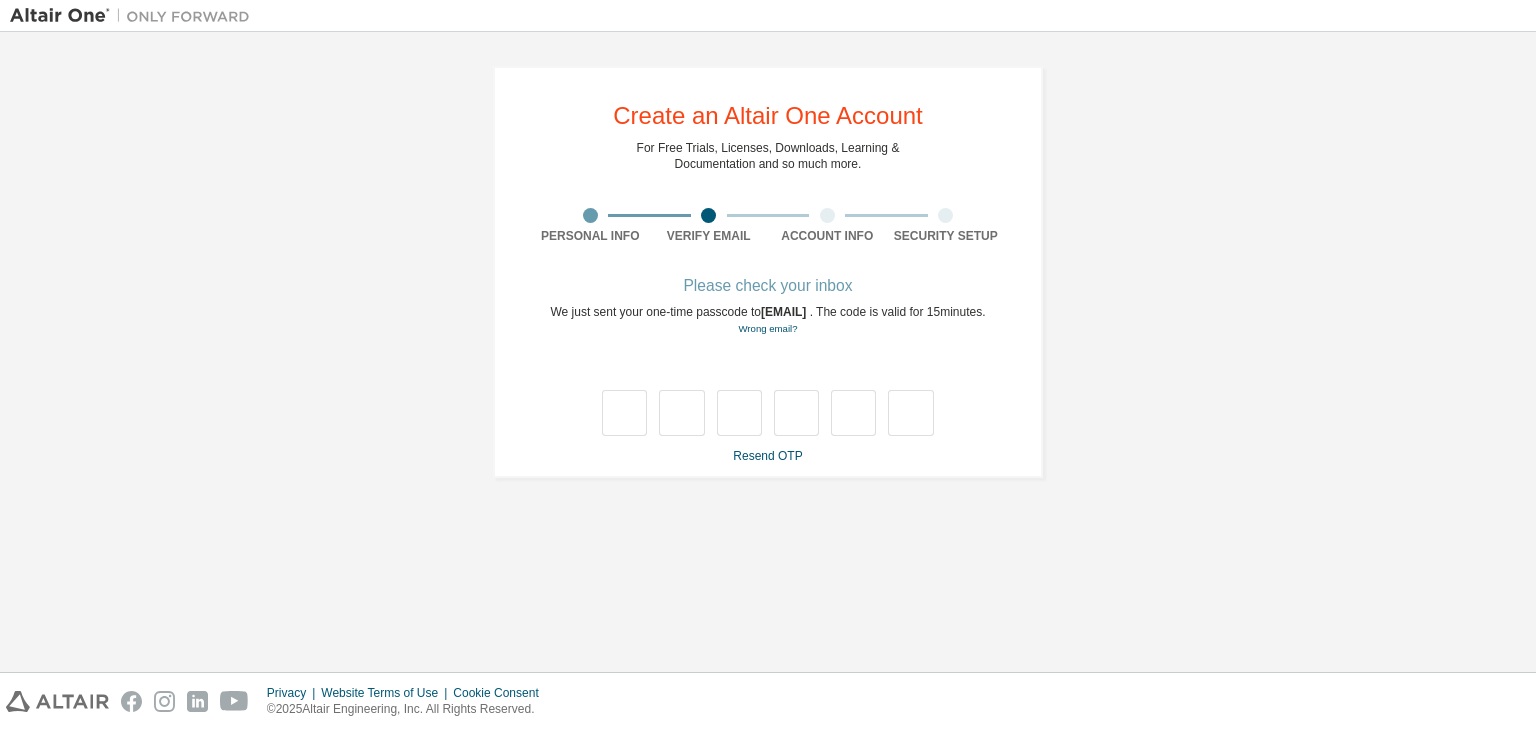 scroll, scrollTop: 0, scrollLeft: 0, axis: both 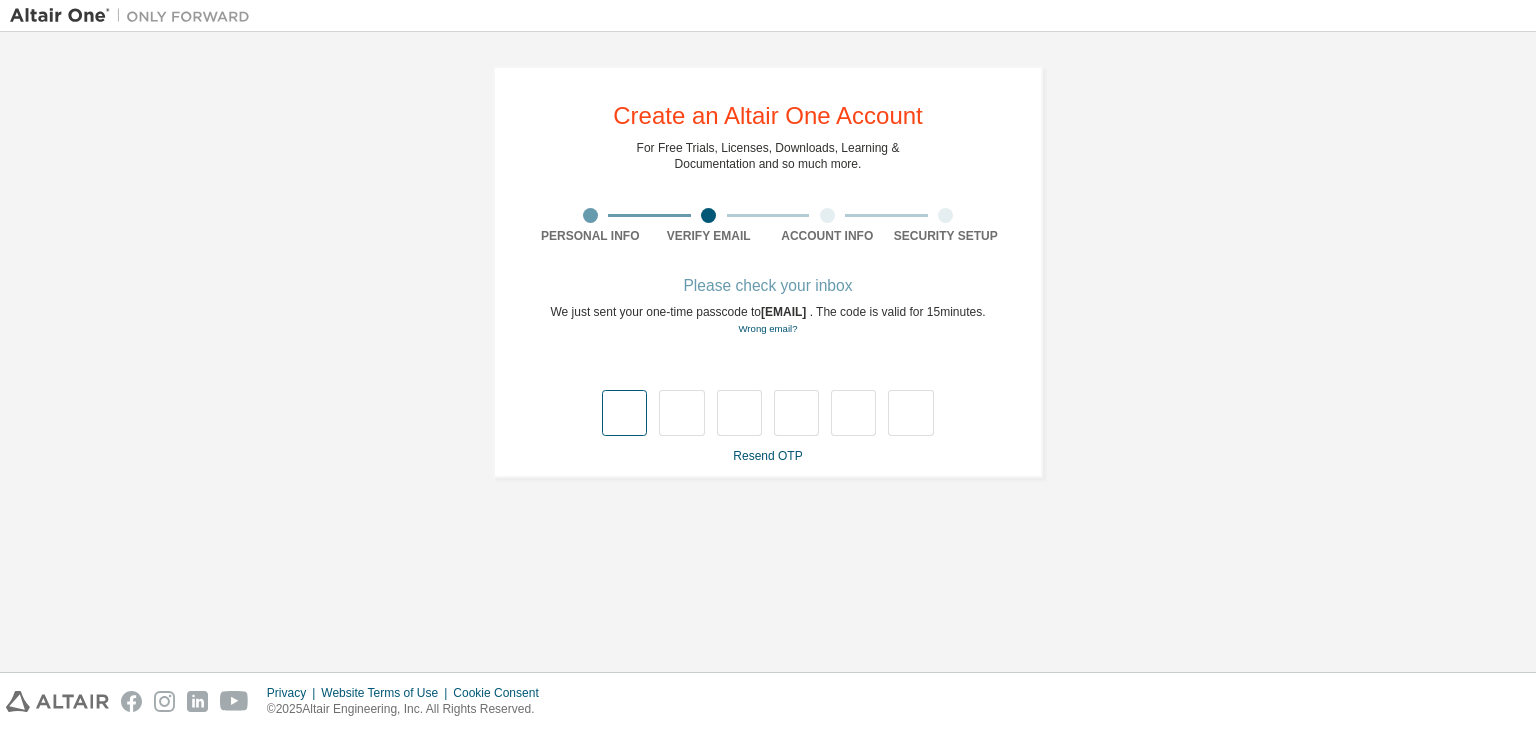 click at bounding box center (624, 413) 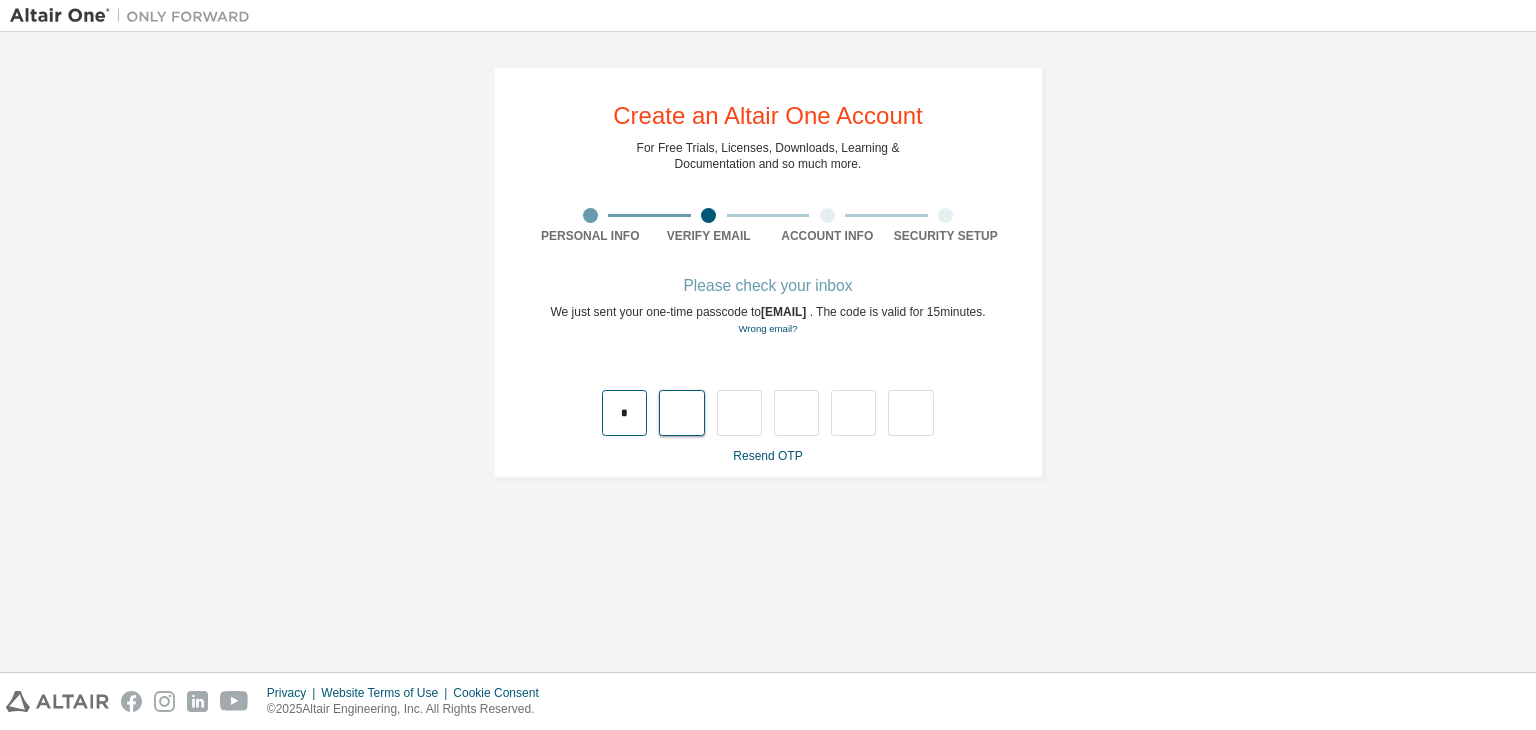 type on "*" 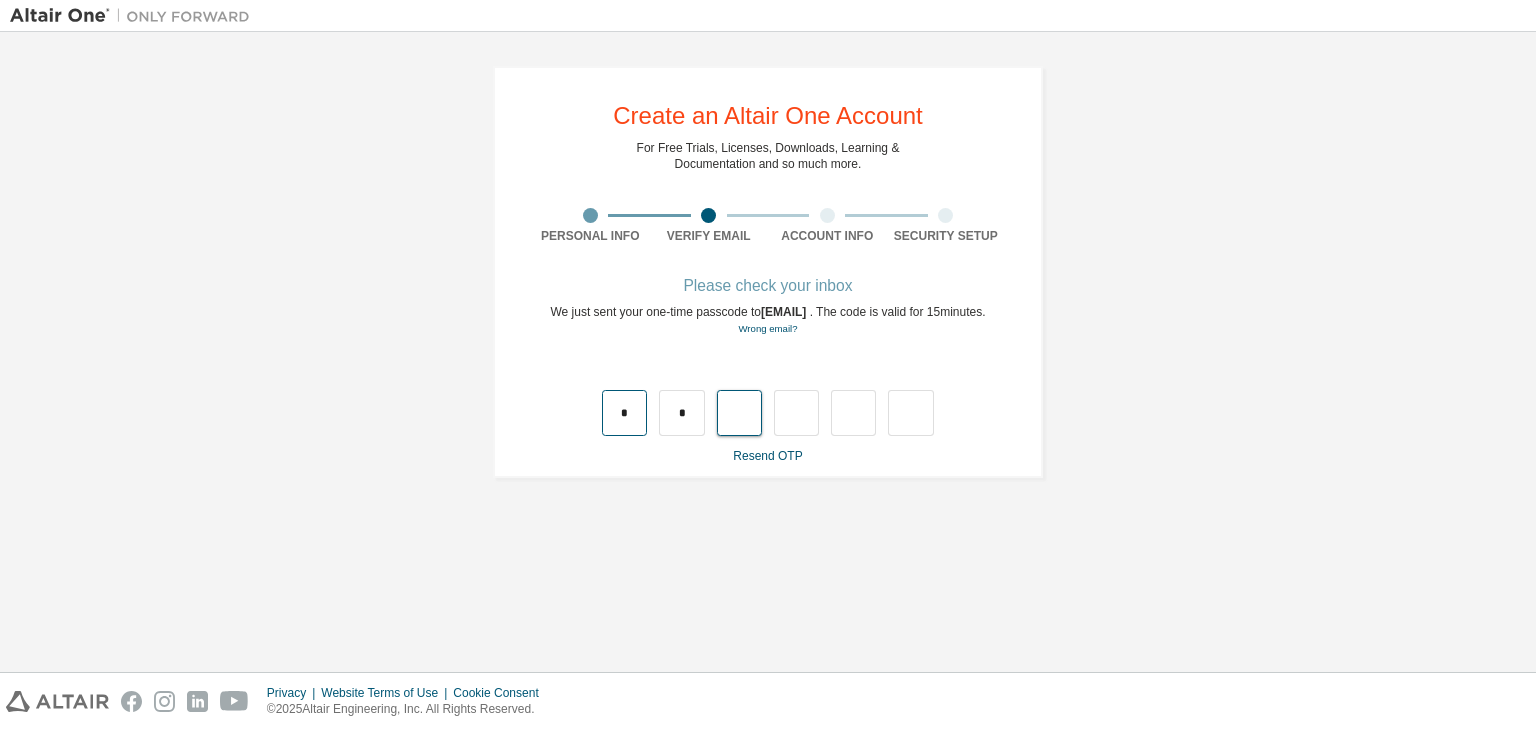 type on "*" 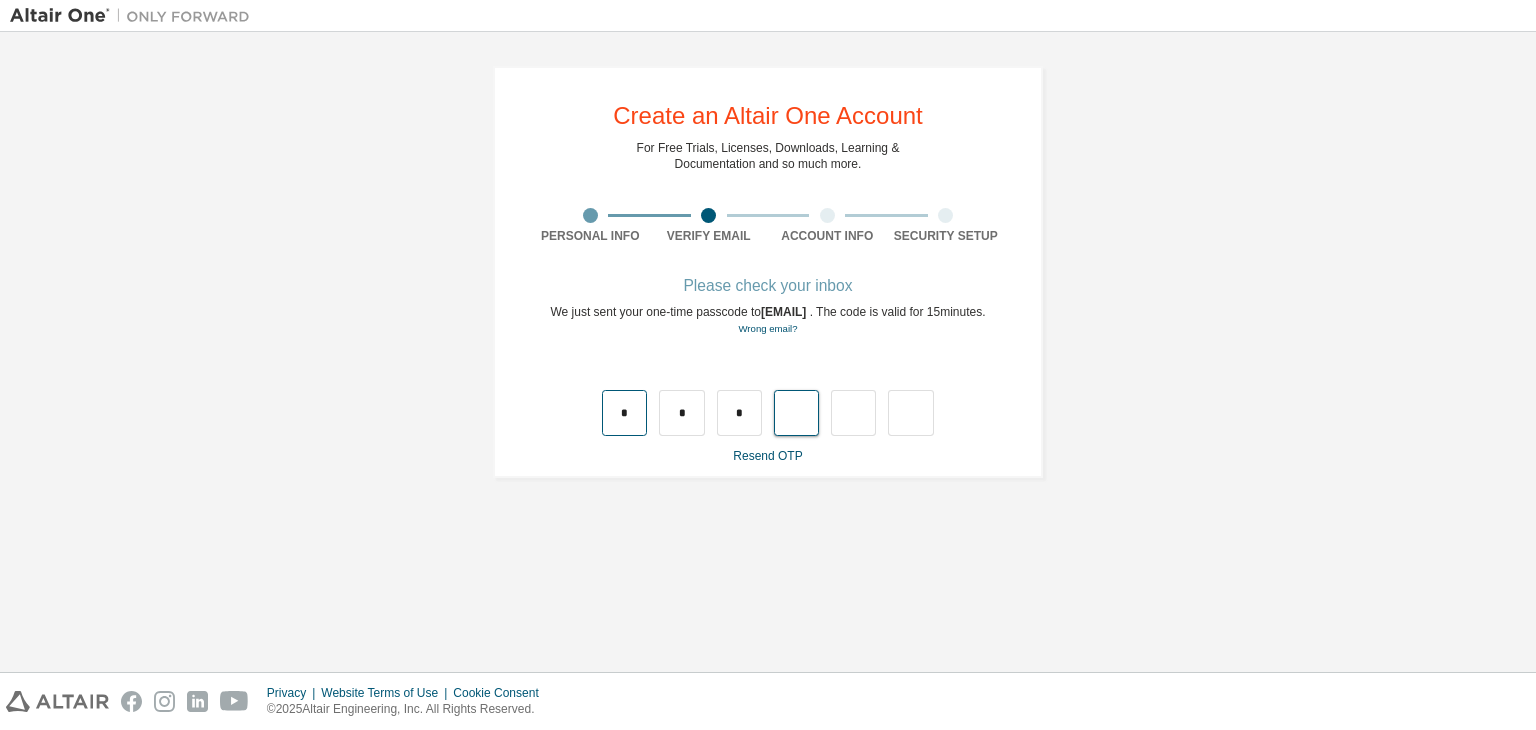 type on "*" 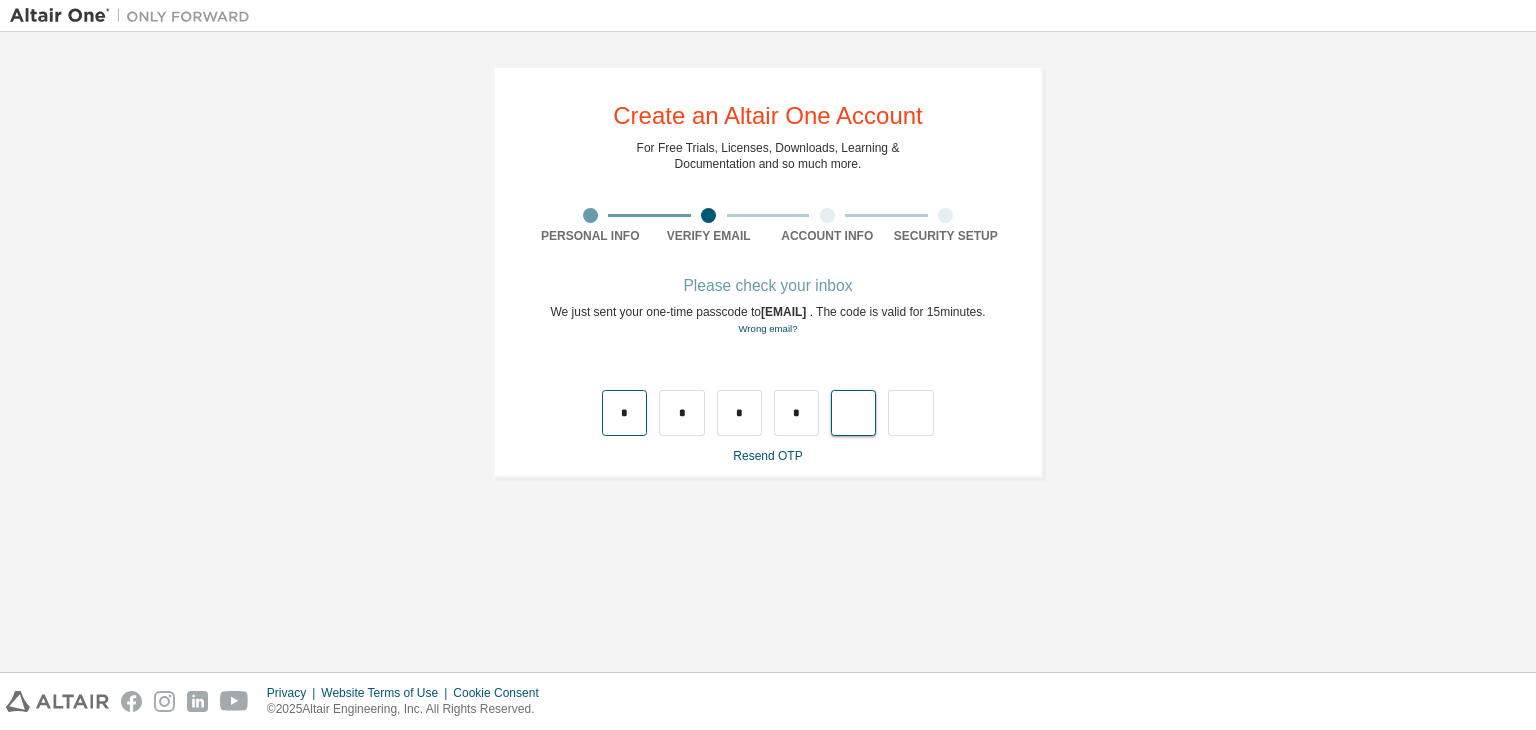 type on "*" 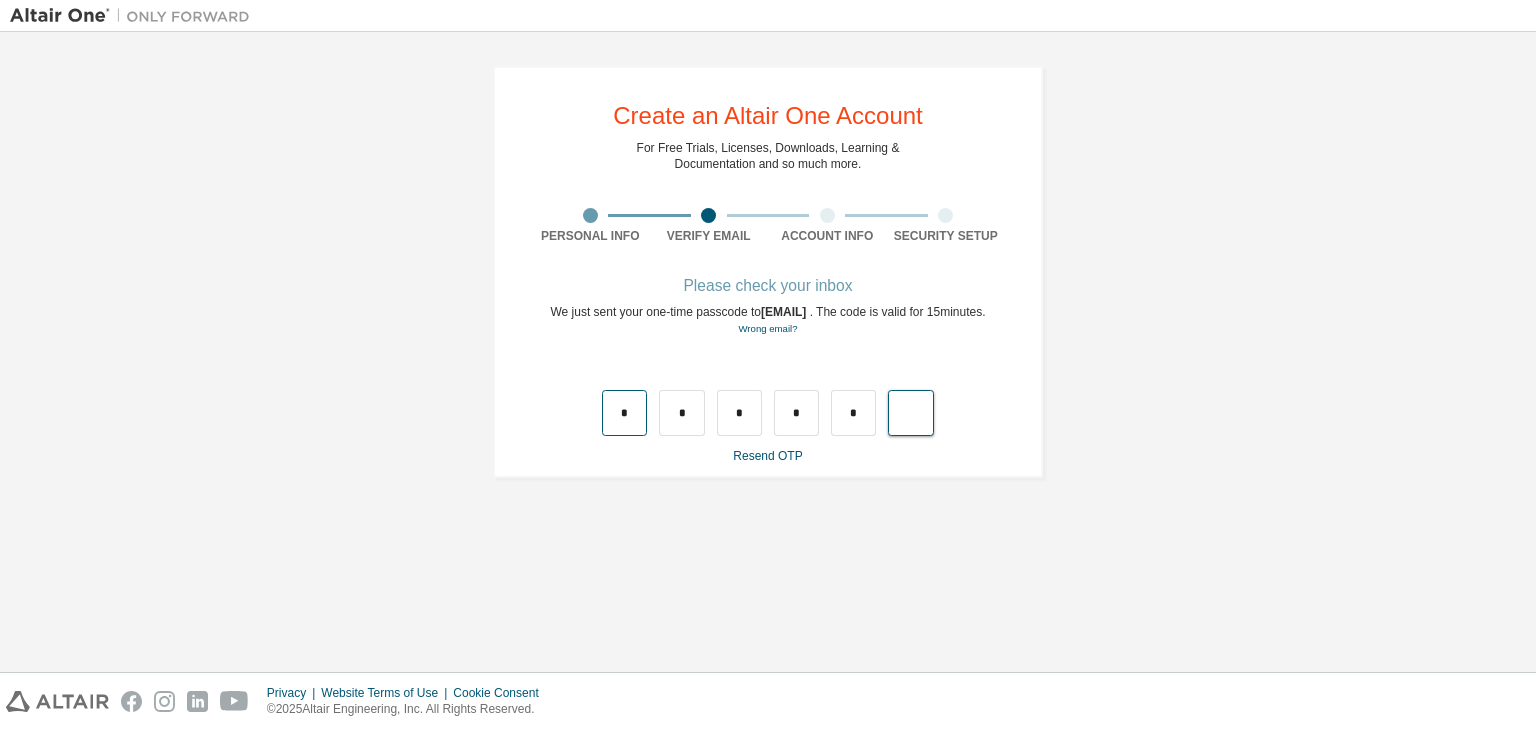 type on "*" 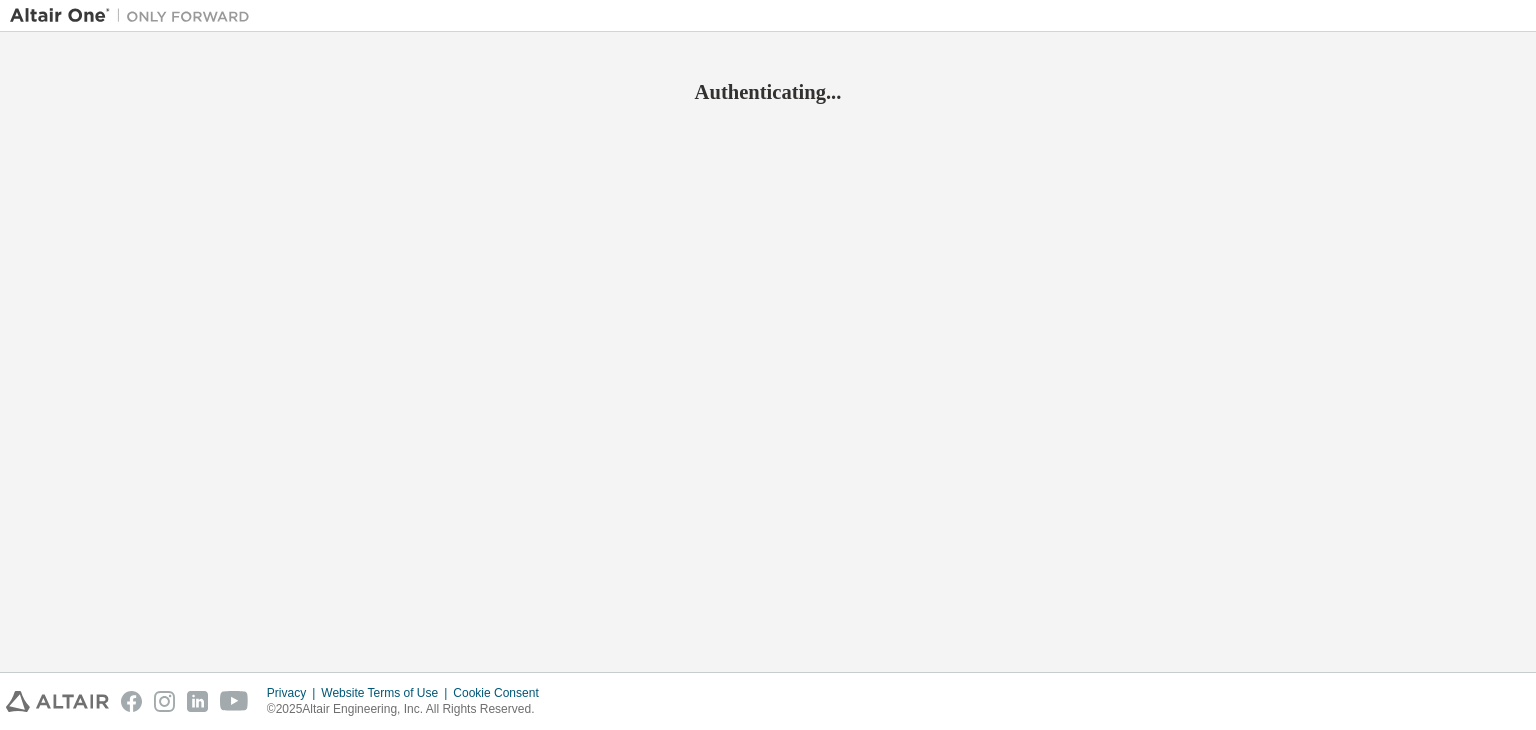 scroll, scrollTop: 0, scrollLeft: 0, axis: both 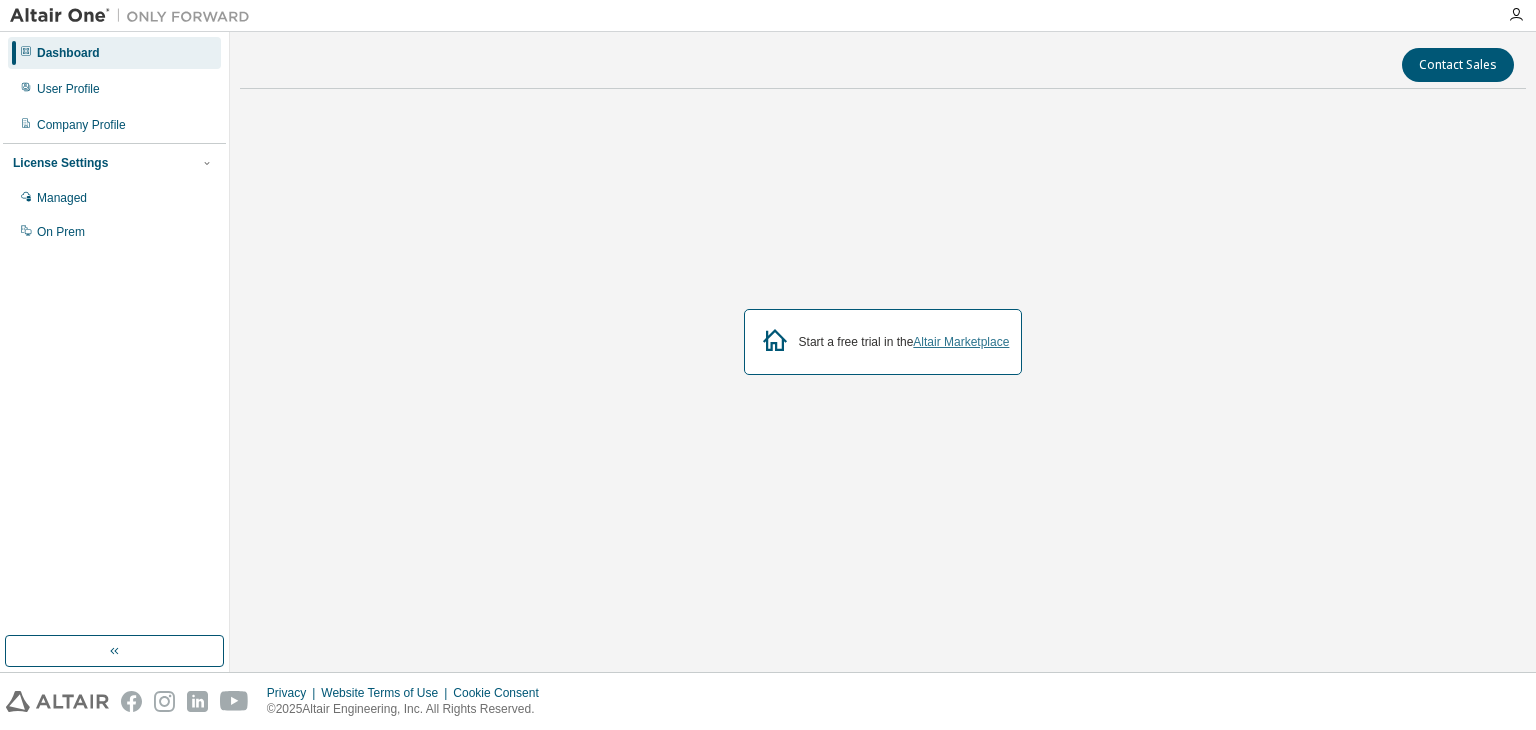 click on "Altair Marketplace" at bounding box center (961, 342) 